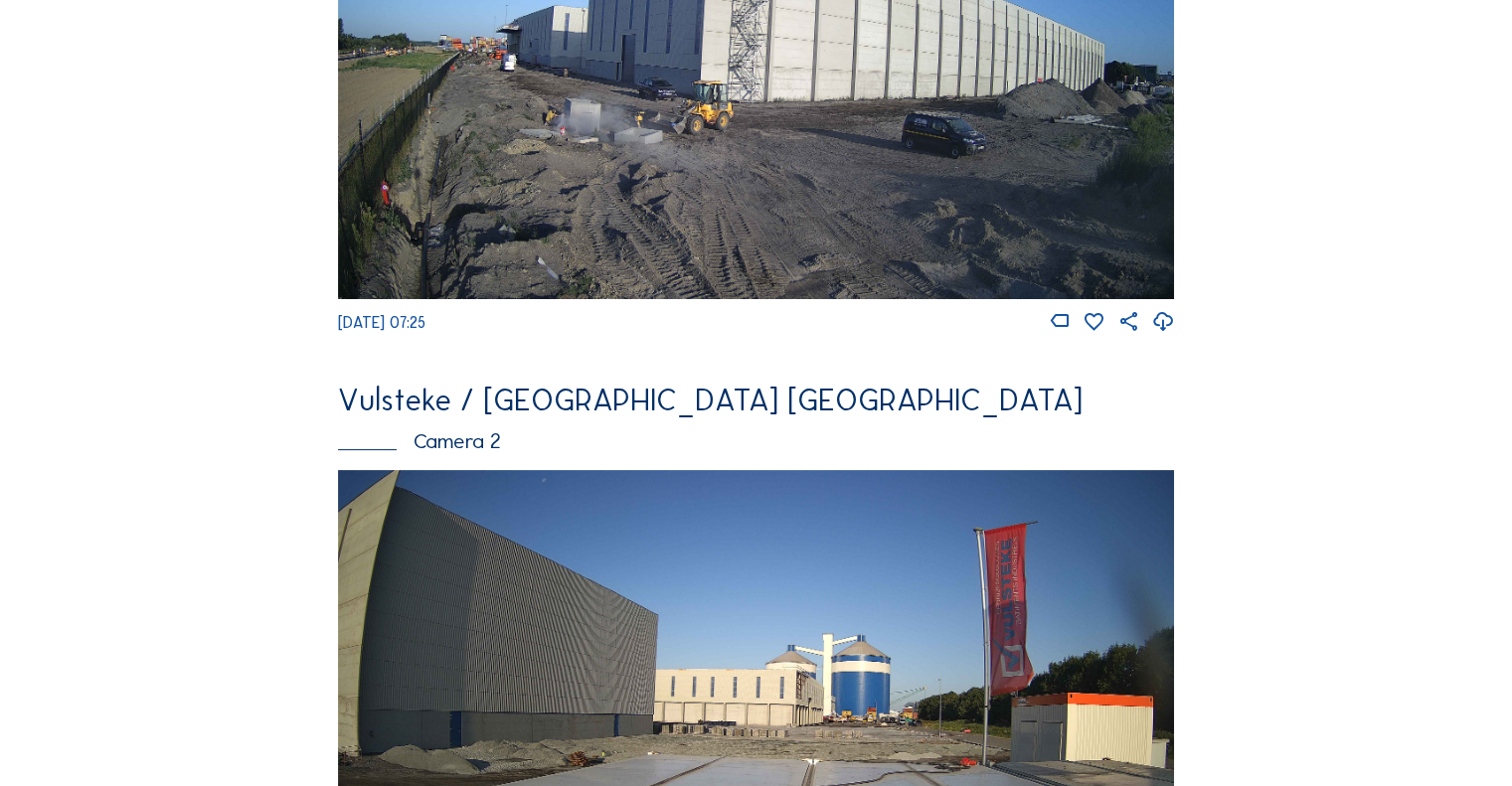 scroll, scrollTop: 318, scrollLeft: 0, axis: vertical 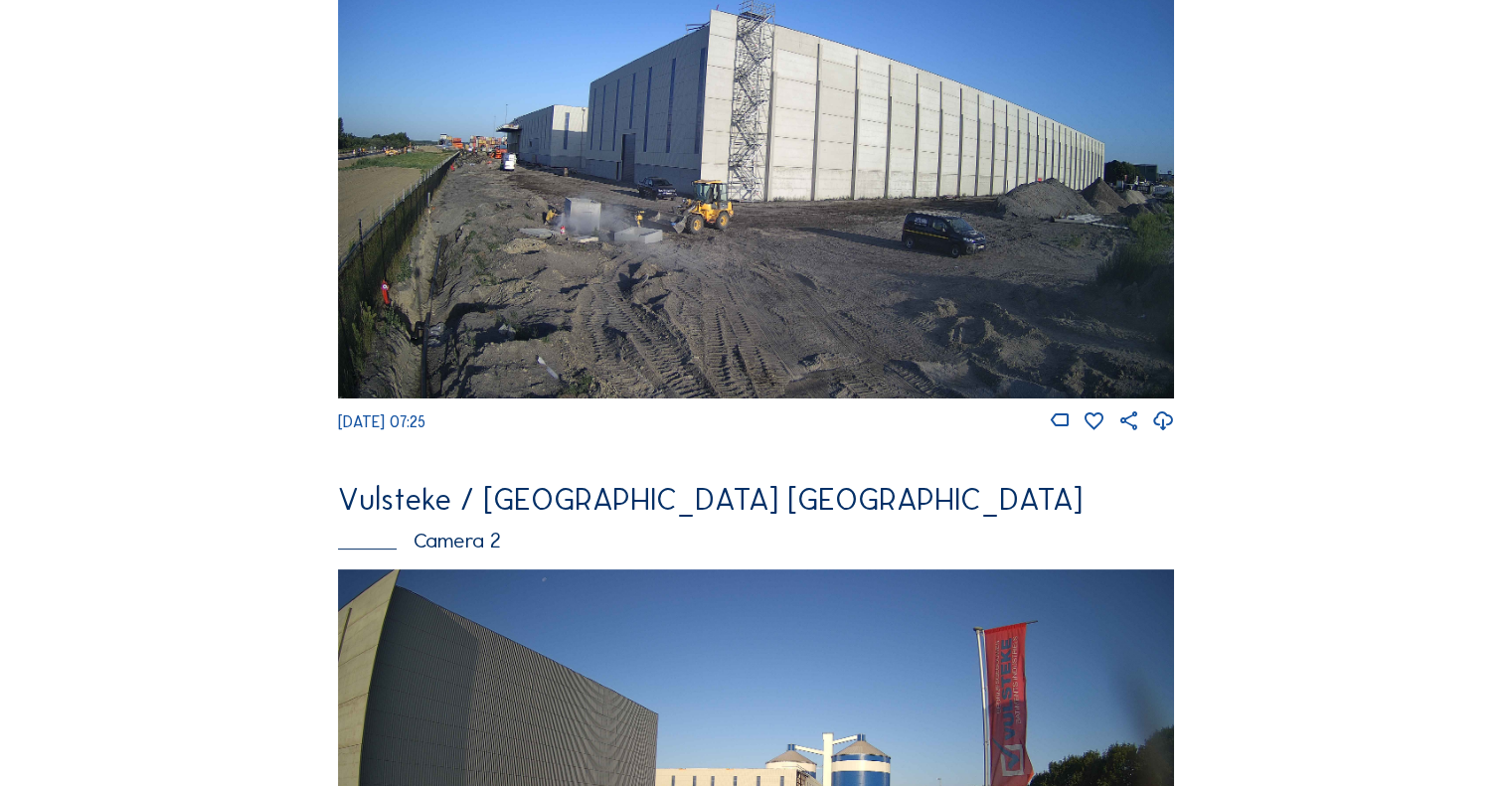 click at bounding box center [756, 162] 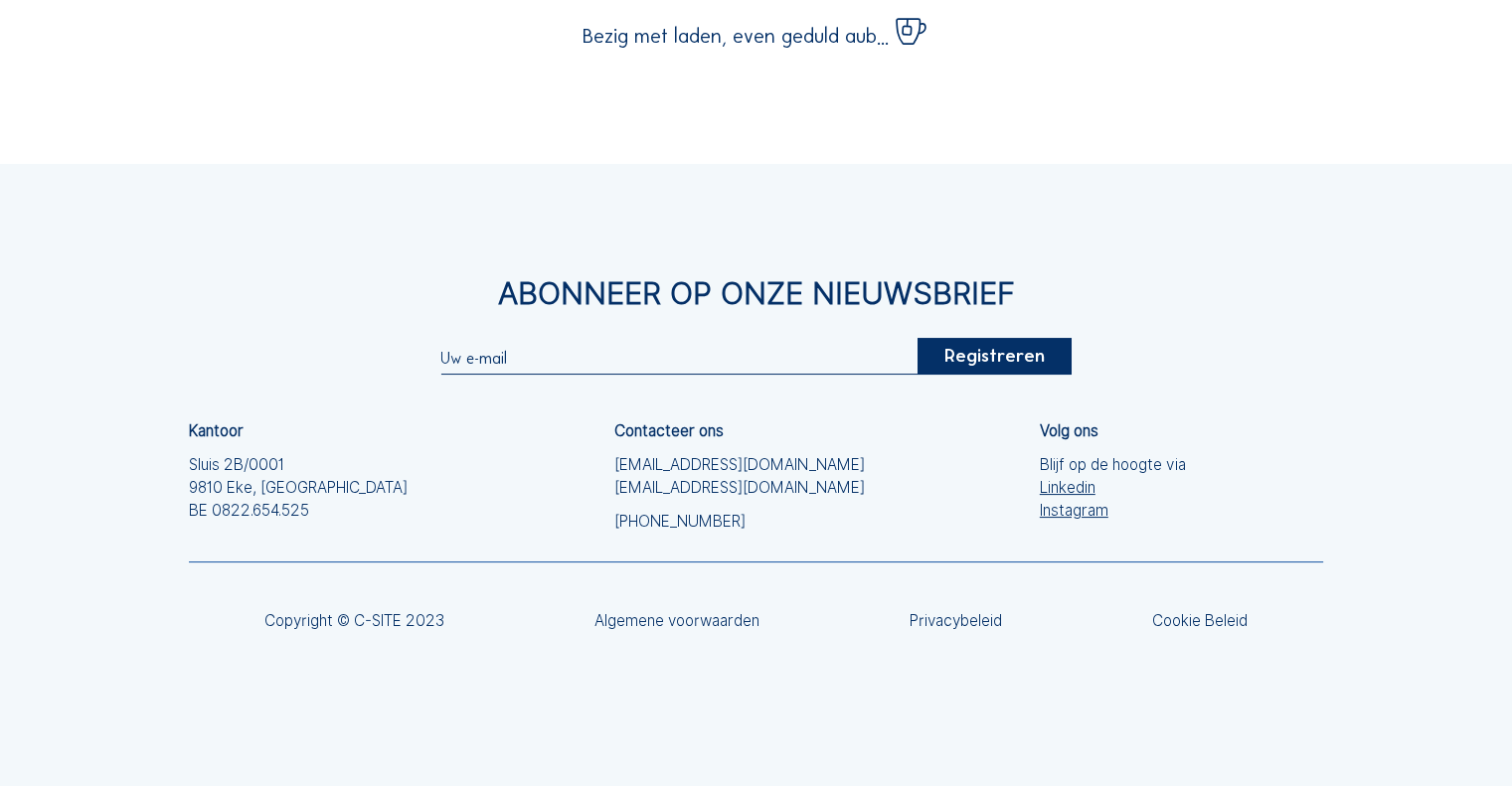 scroll, scrollTop: 0, scrollLeft: 0, axis: both 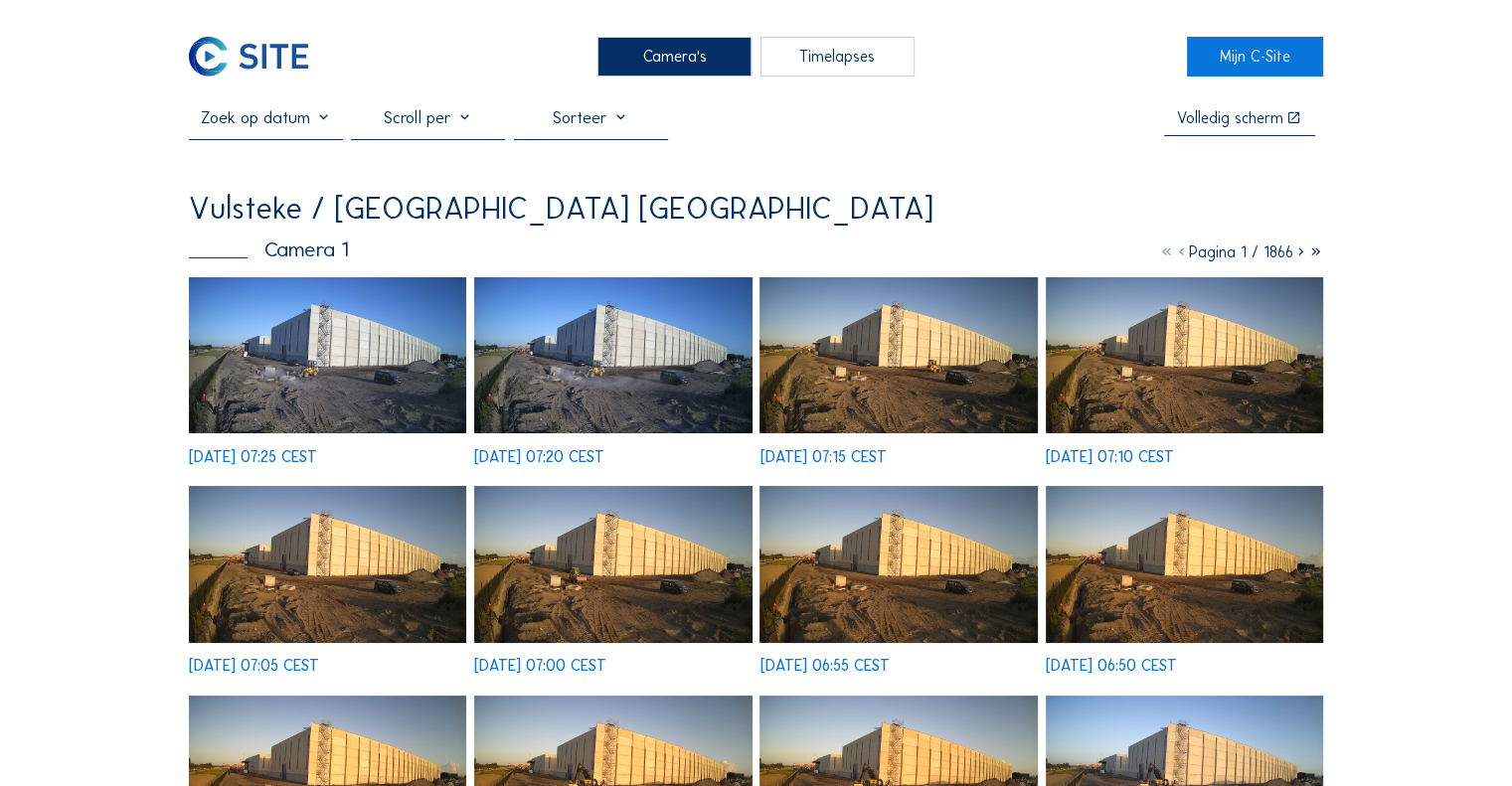 click at bounding box center [327, 355] 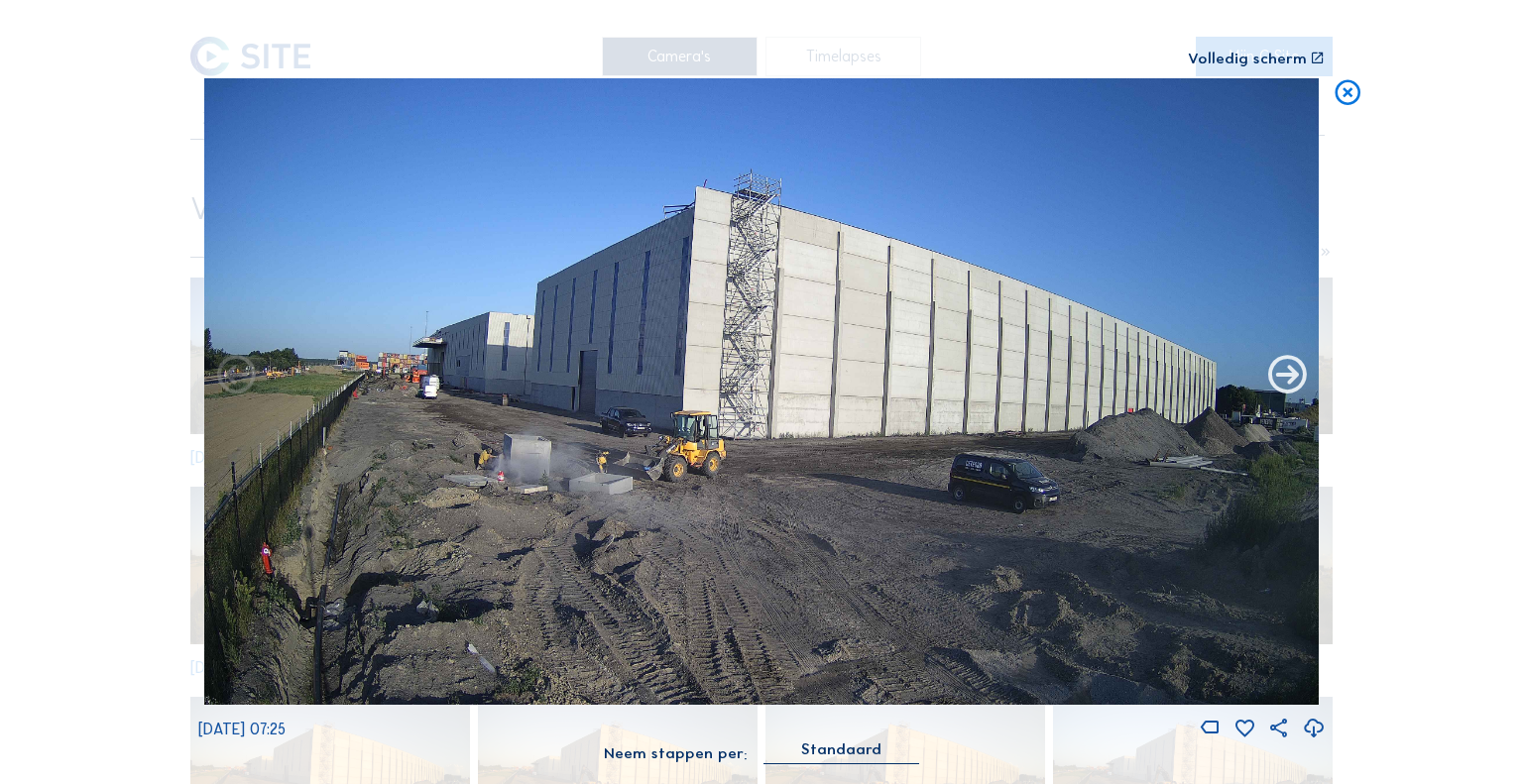 click at bounding box center [1287, 376] 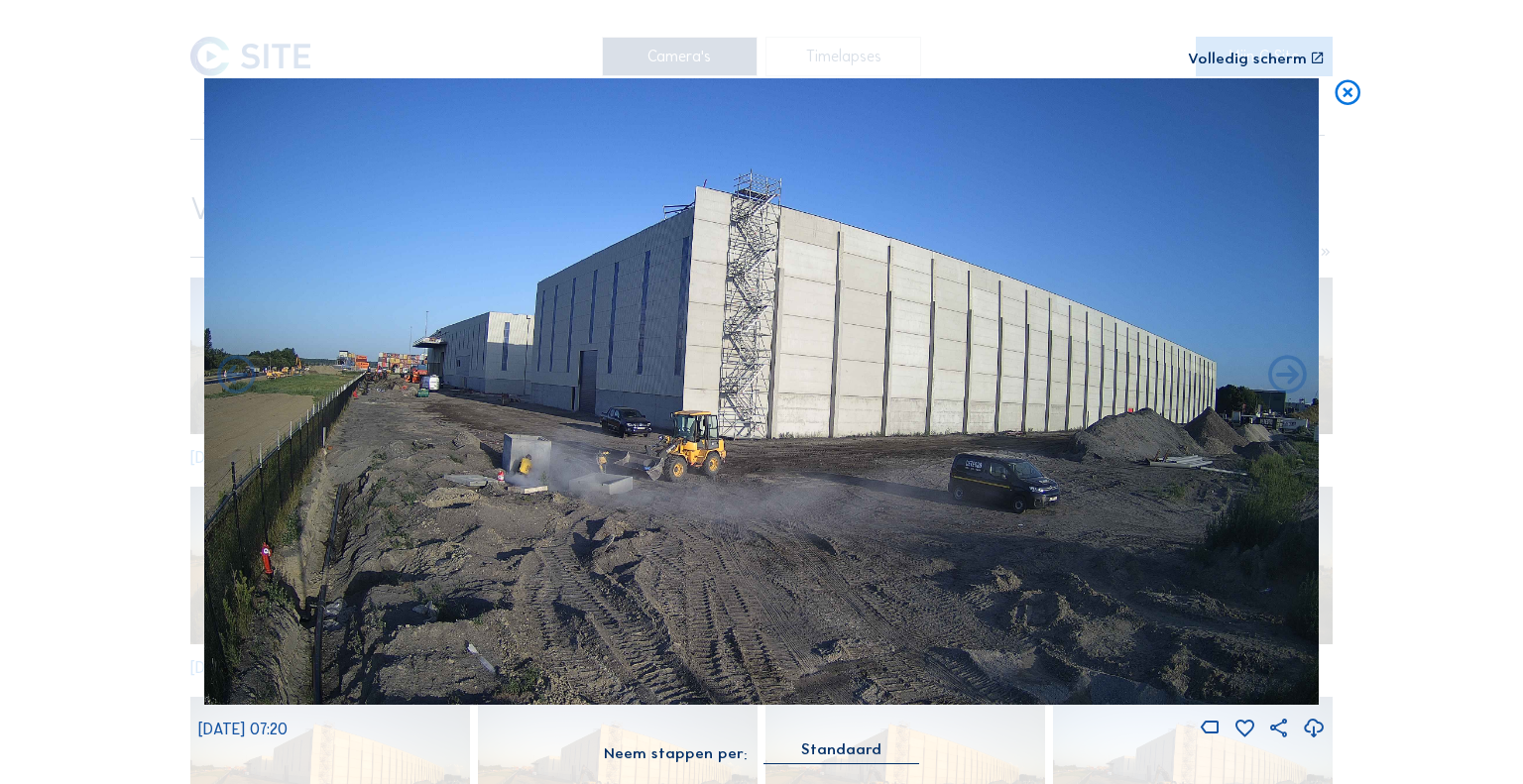 click at bounding box center [1287, 376] 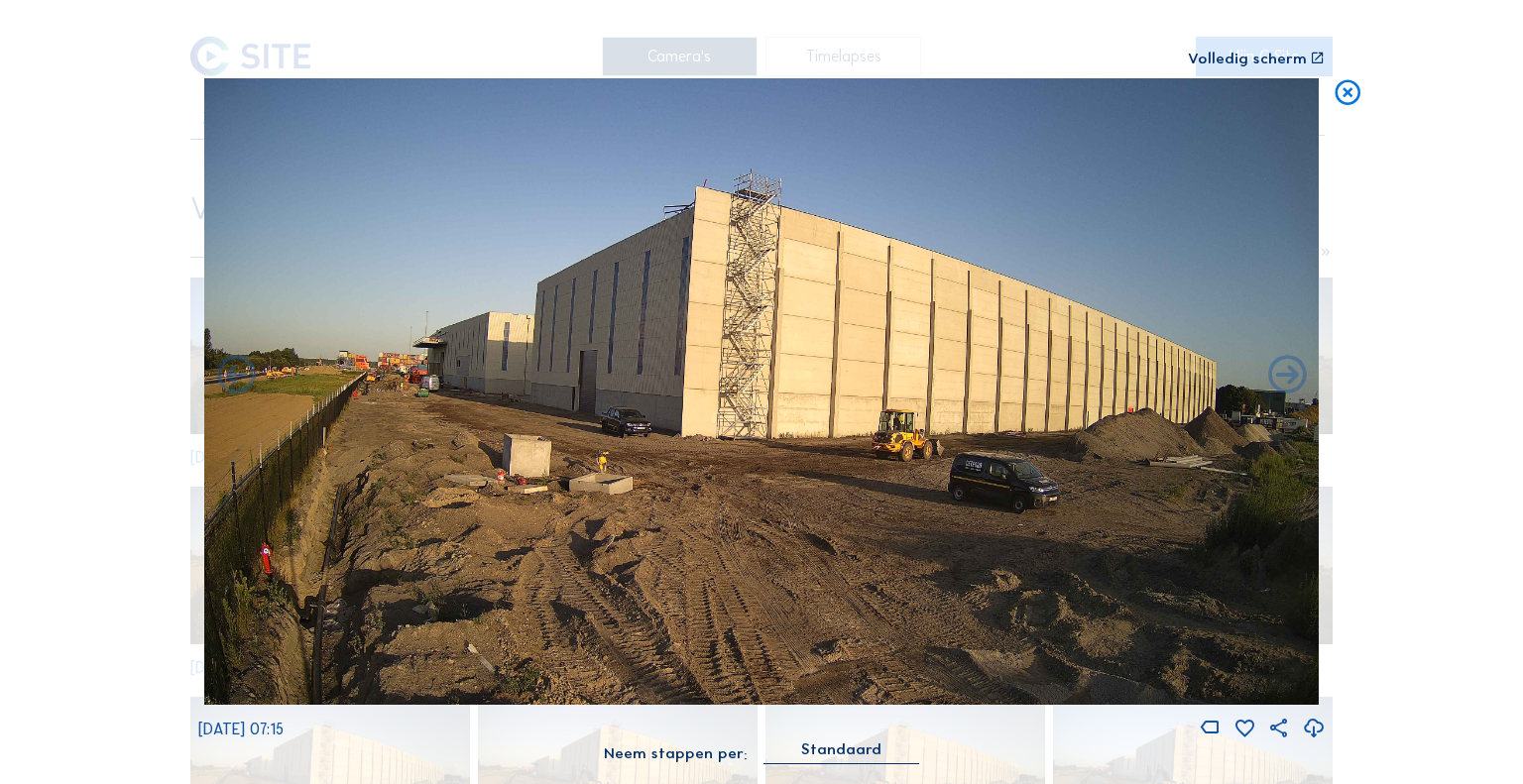 click at bounding box center [1287, 376] 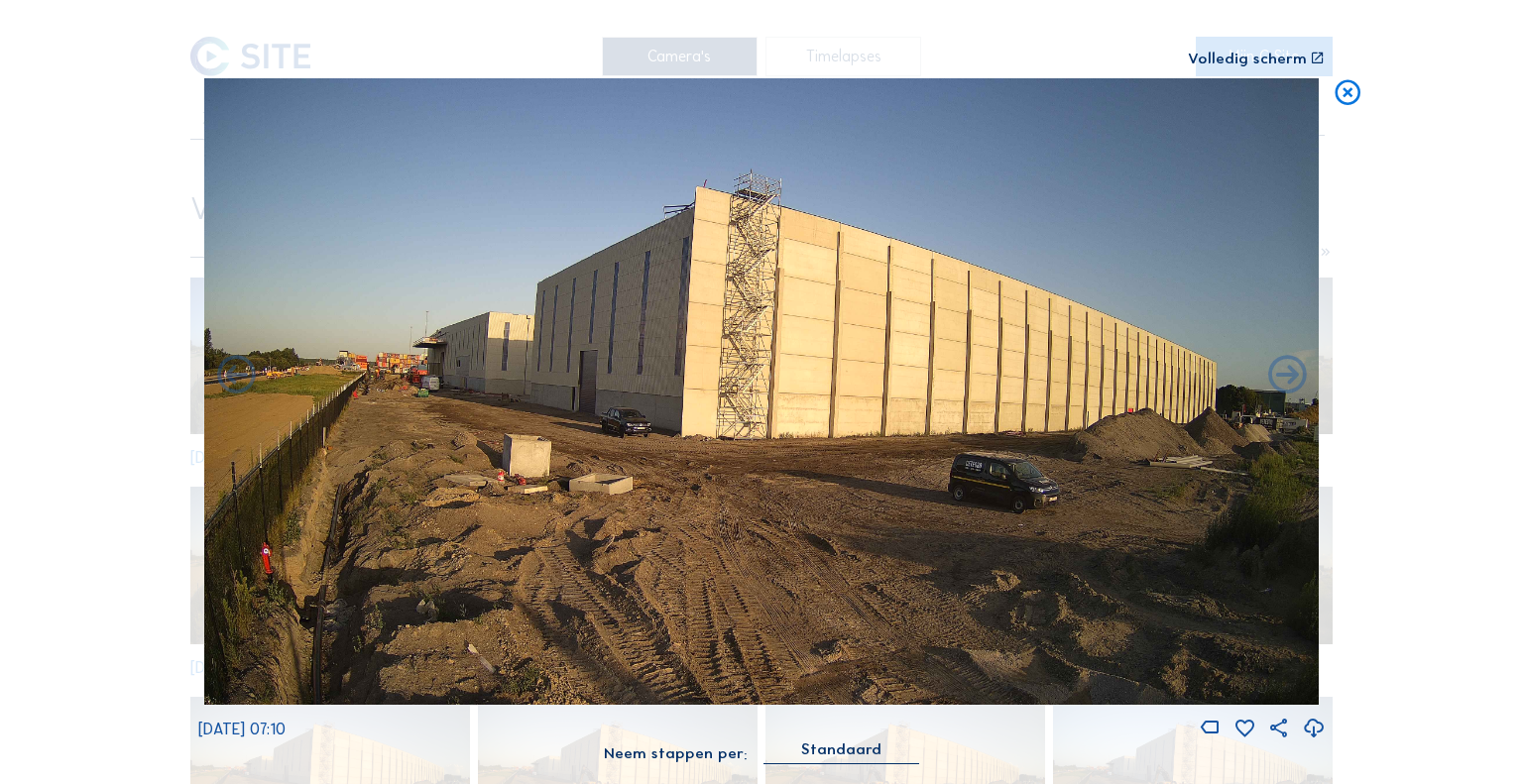 click at bounding box center (1287, 376) 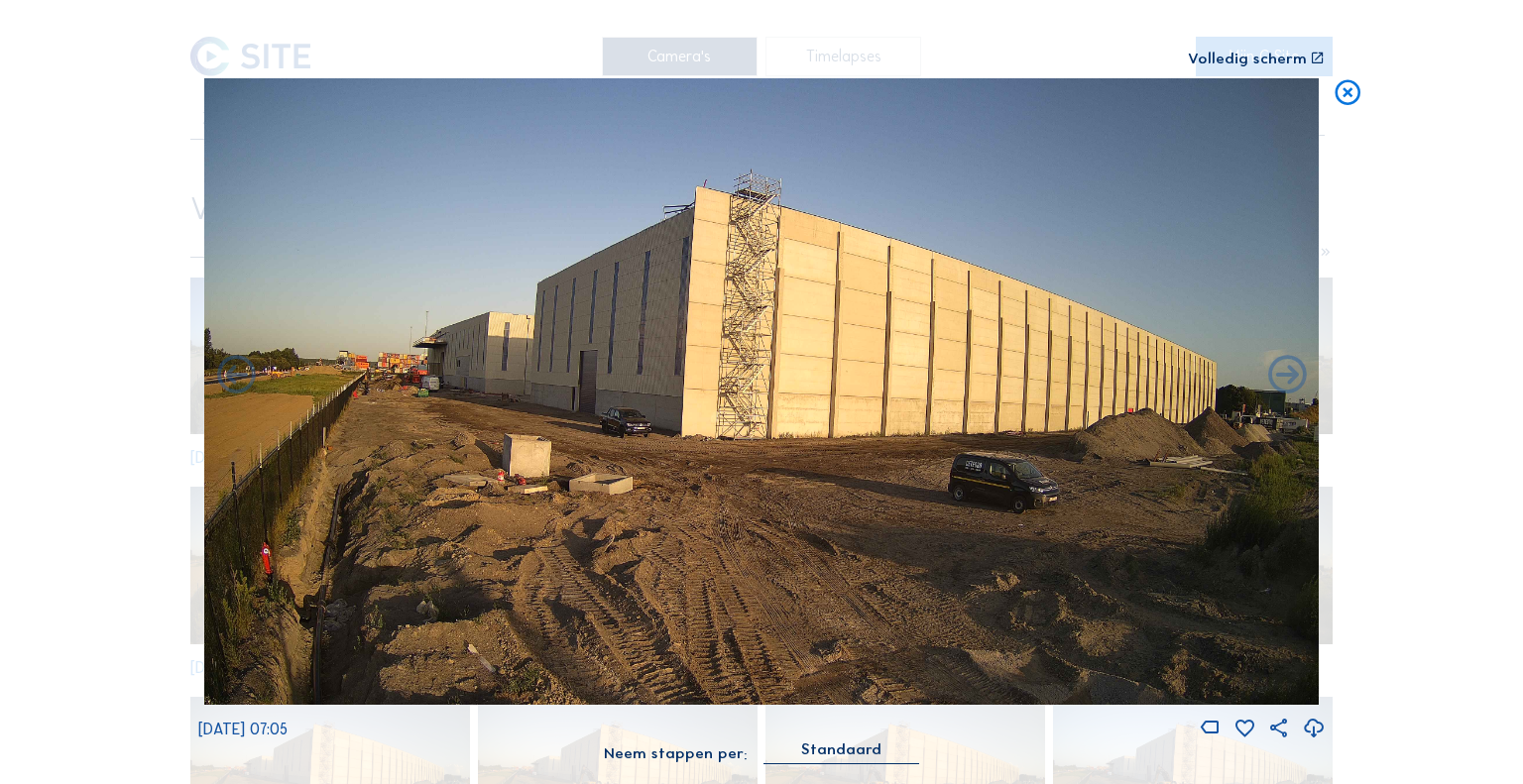 click at bounding box center [1287, 376] 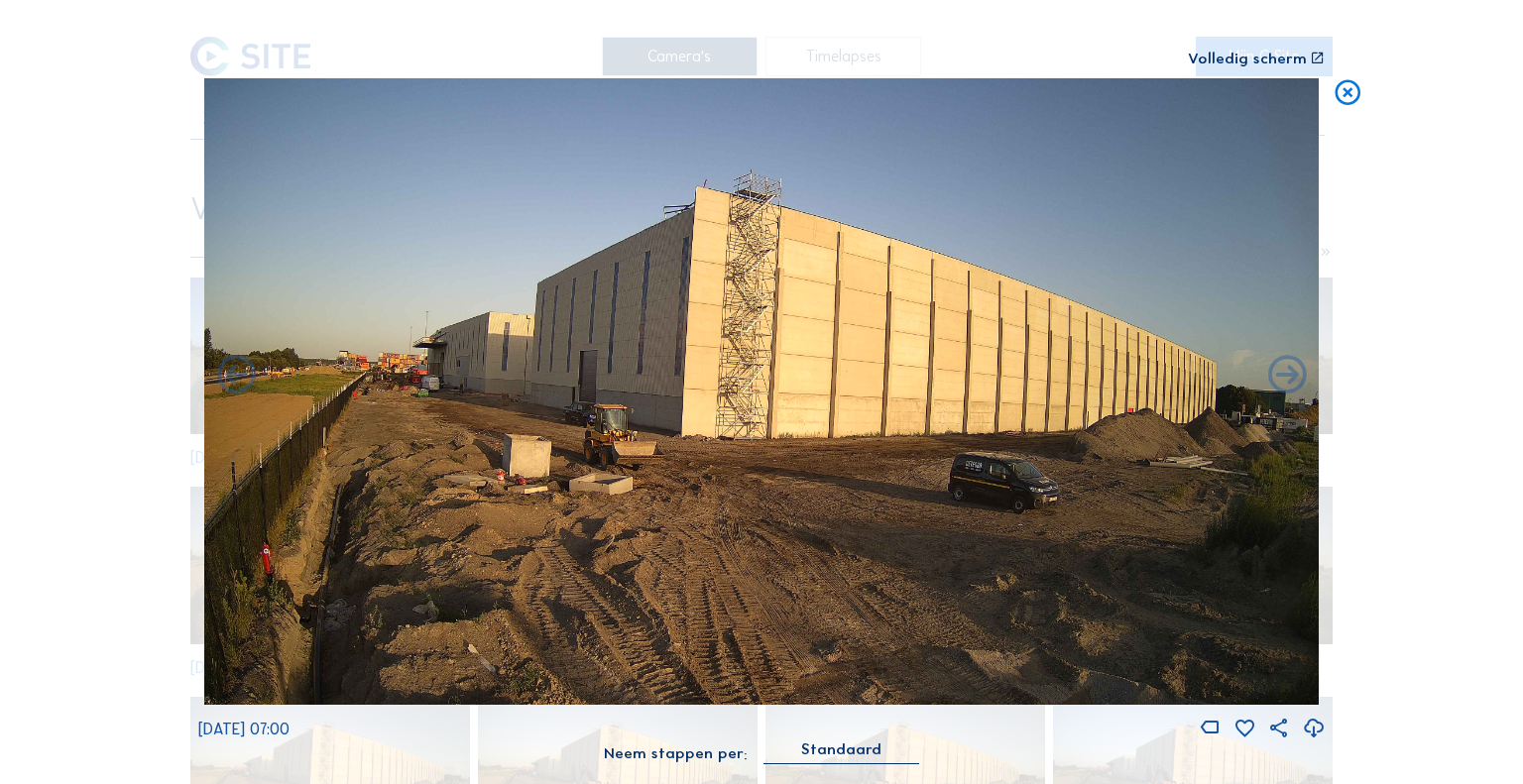 click at bounding box center (1287, 376) 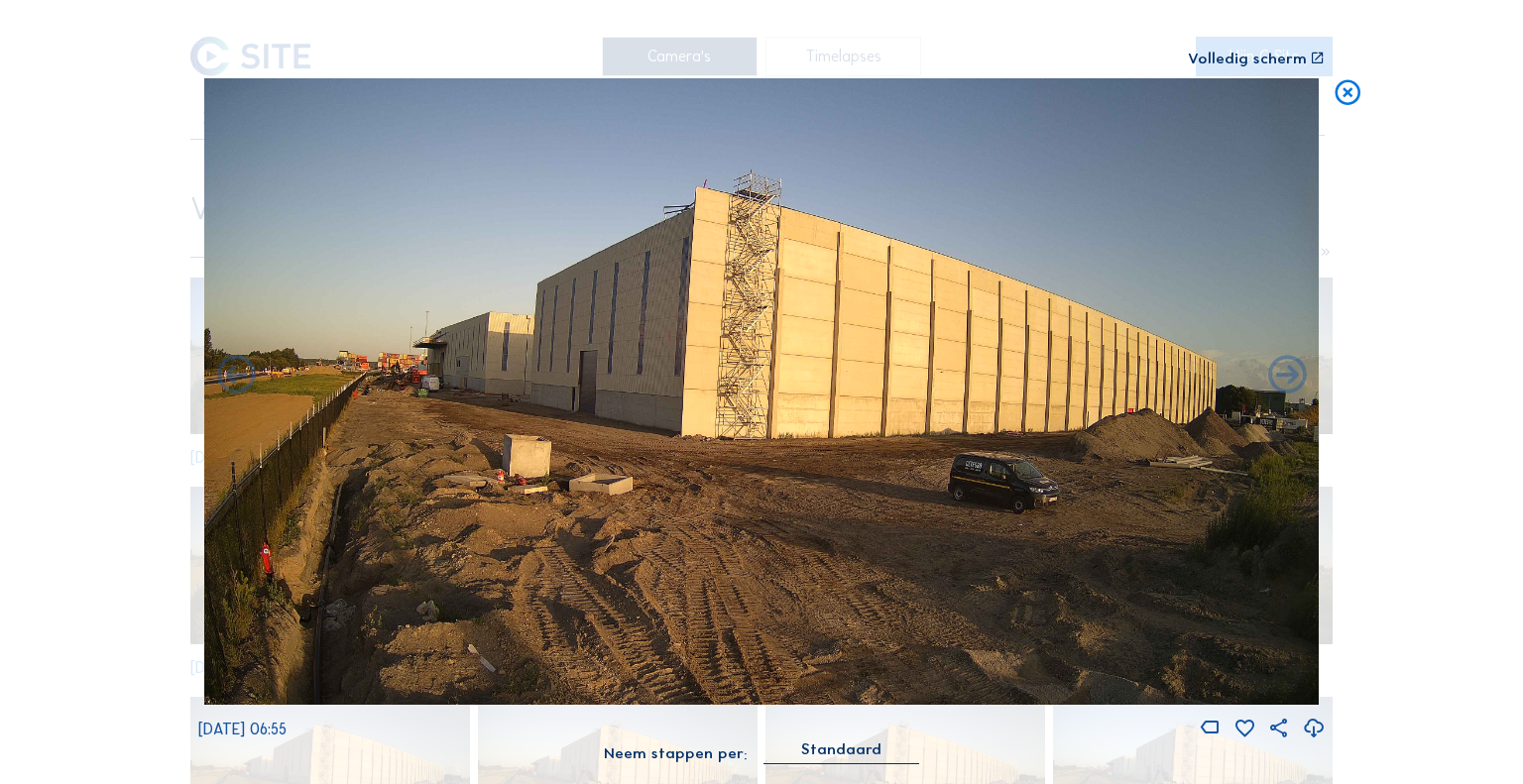 click at bounding box center [1287, 376] 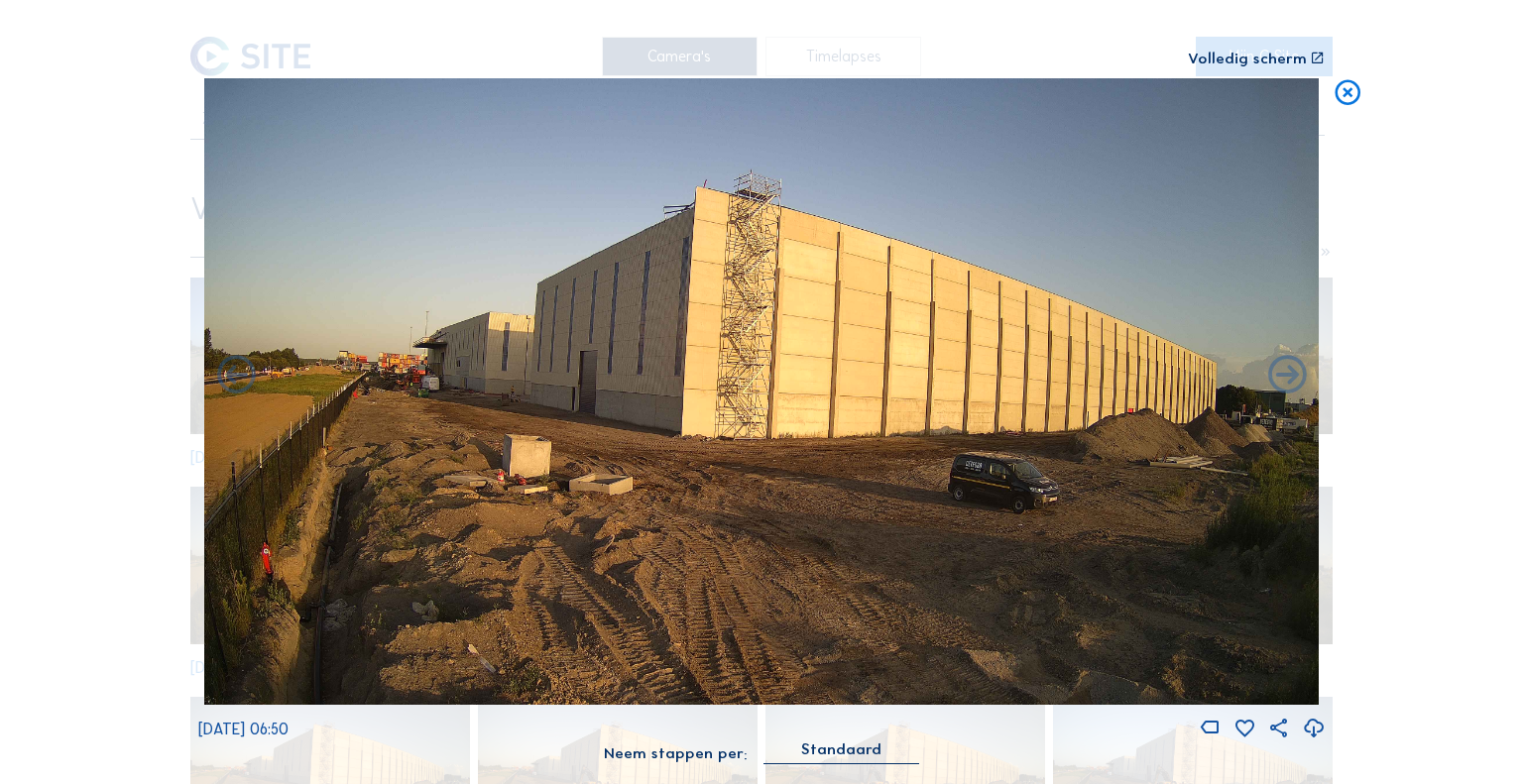 click at bounding box center [1287, 376] 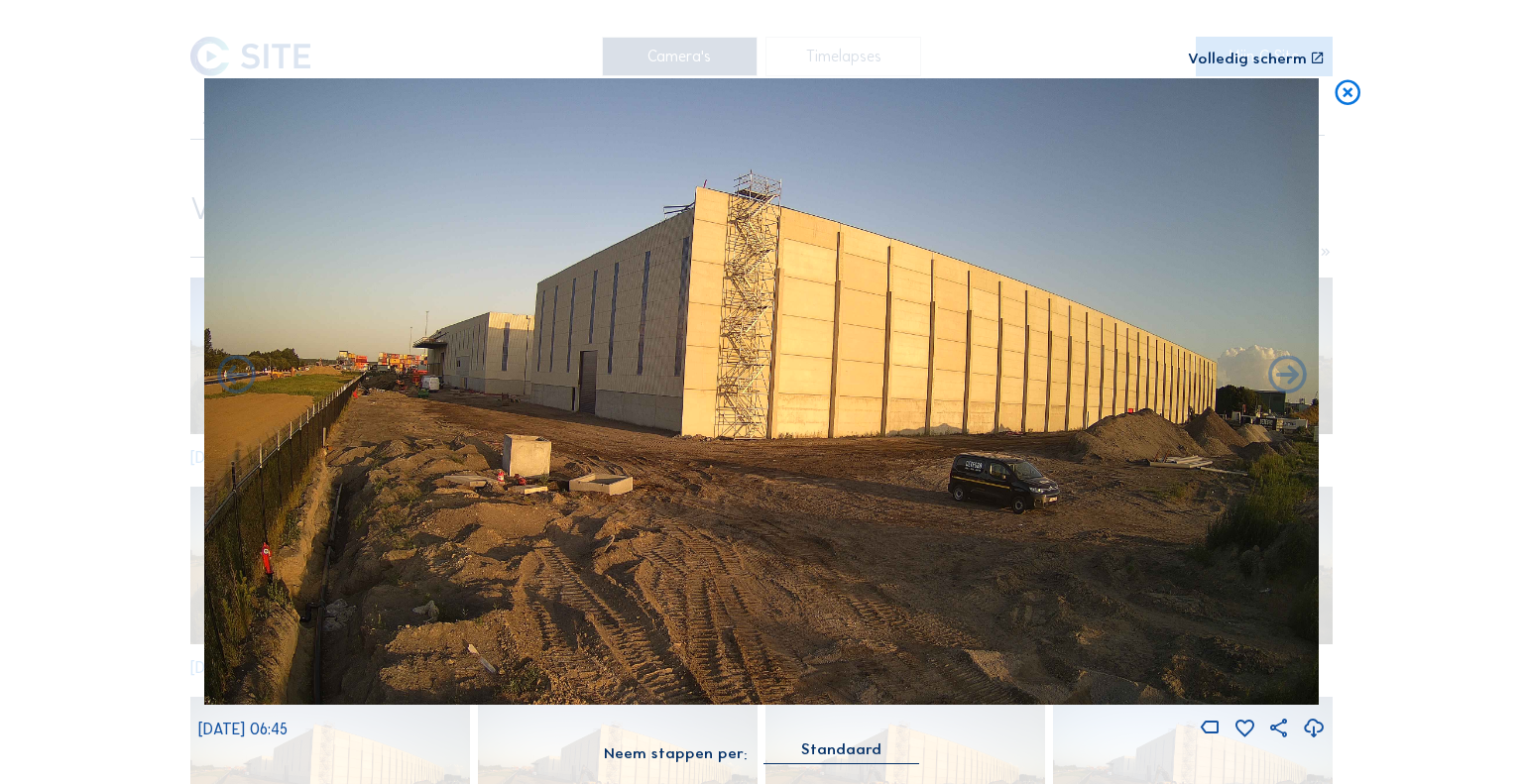 click at bounding box center (1287, 376) 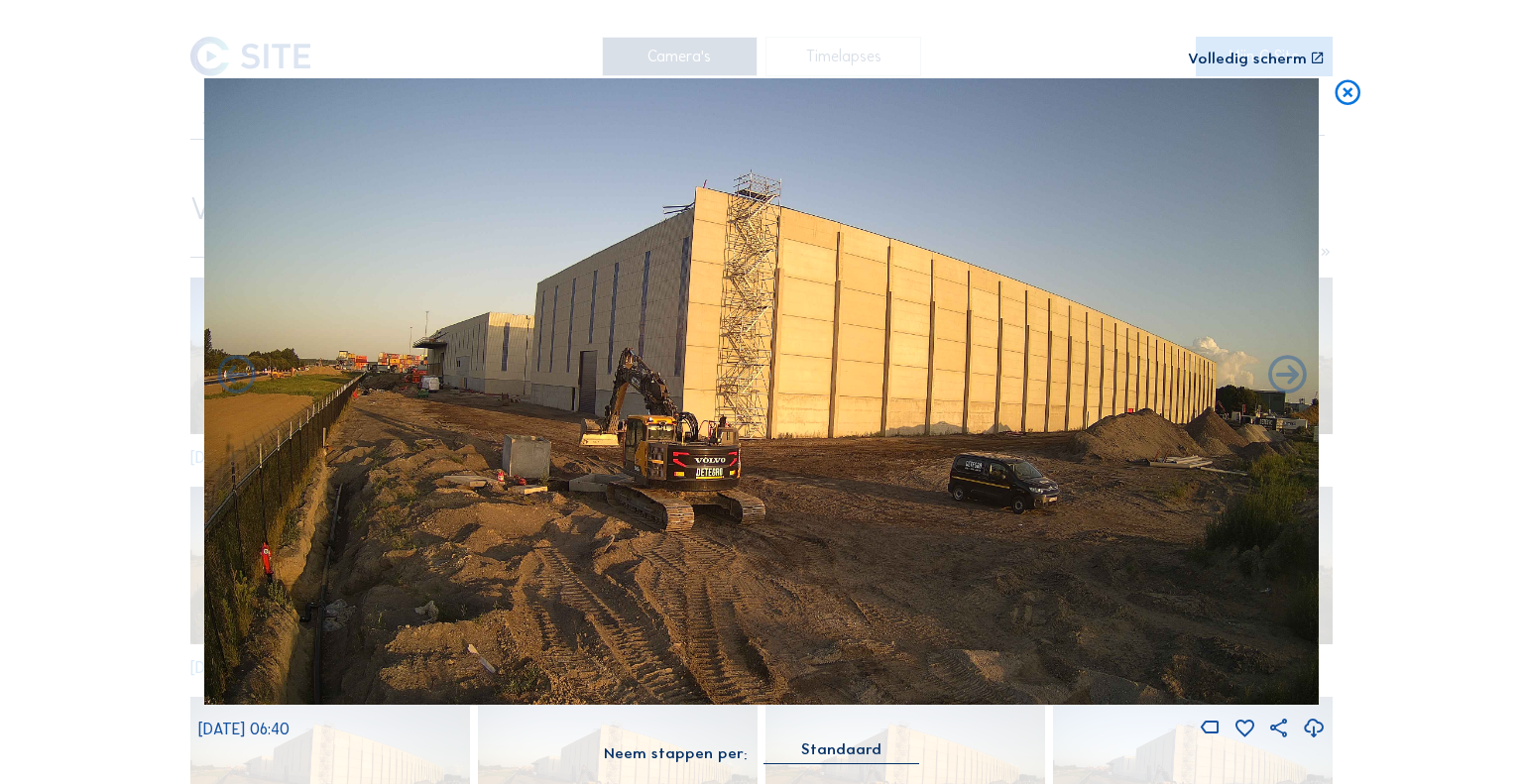 click at bounding box center (1287, 376) 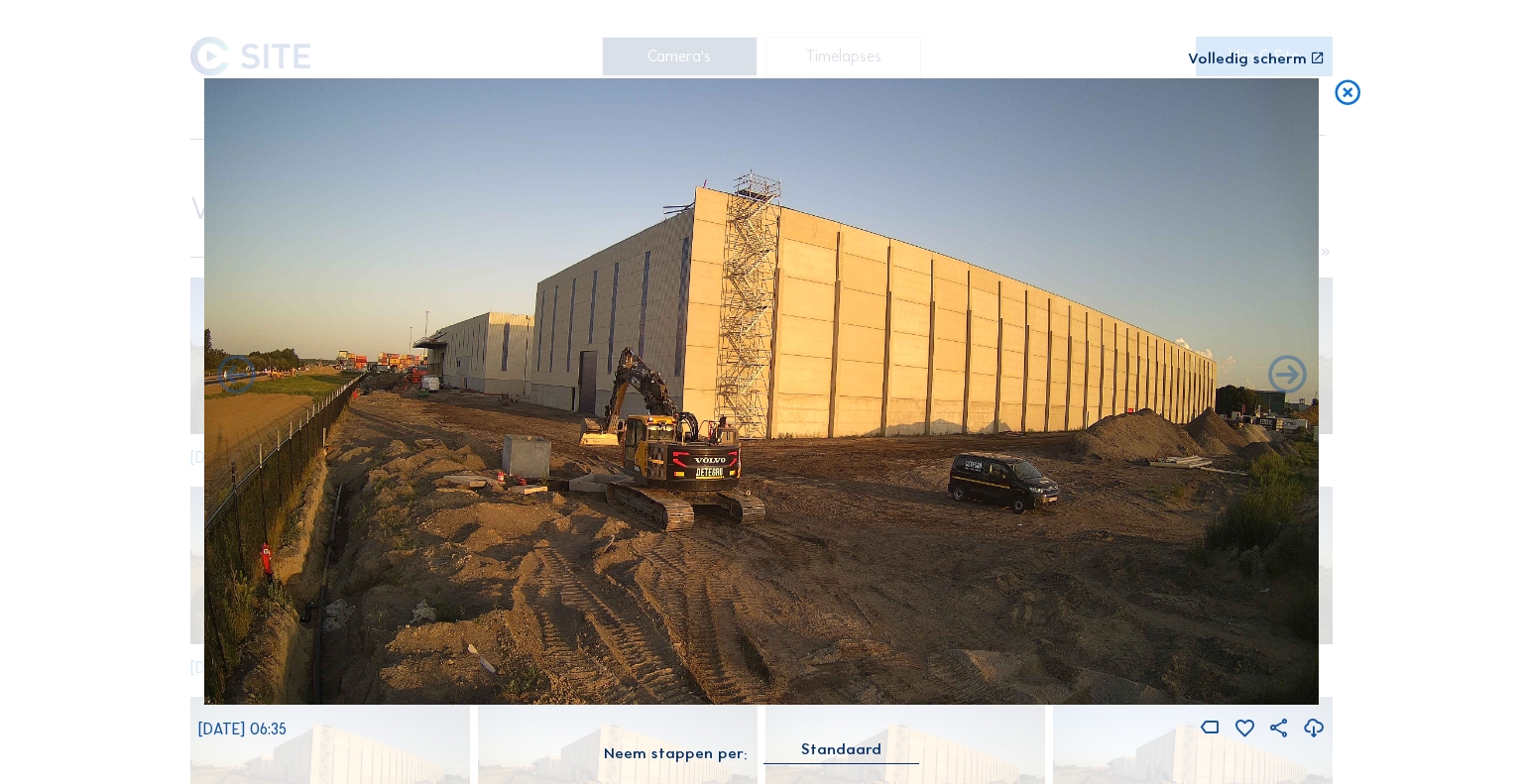 click at bounding box center (1287, 376) 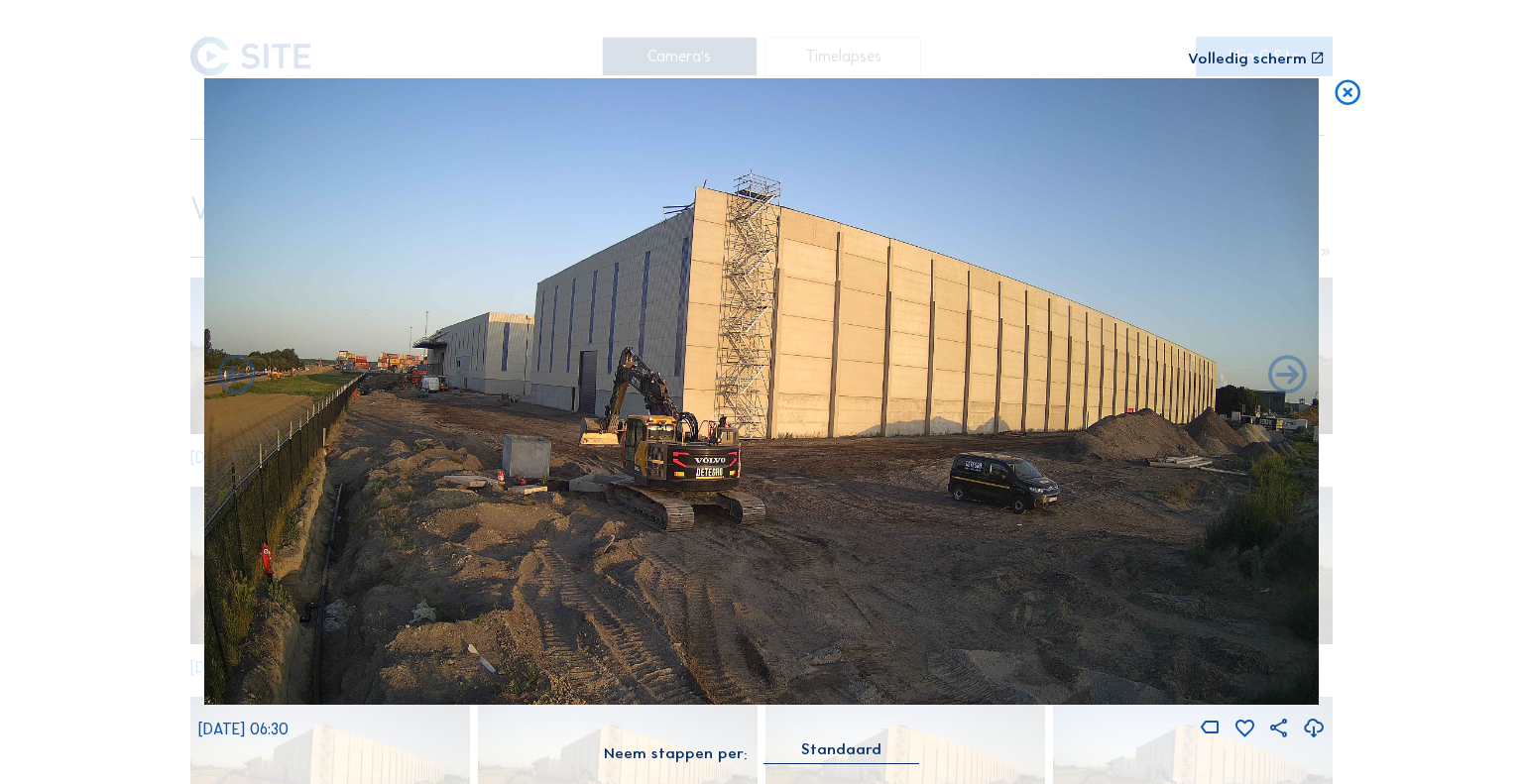 click at bounding box center [1287, 376] 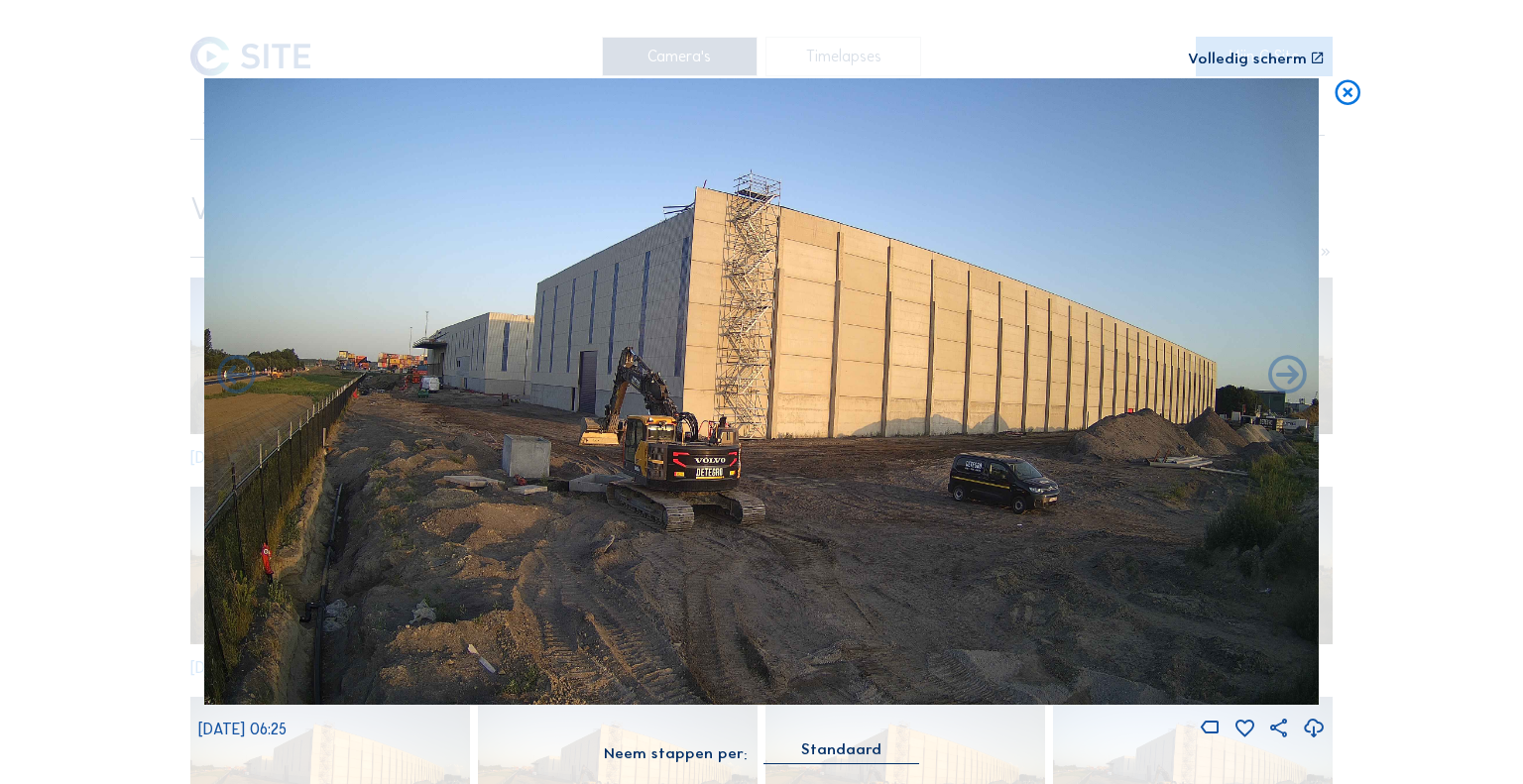 click at bounding box center [1287, 376] 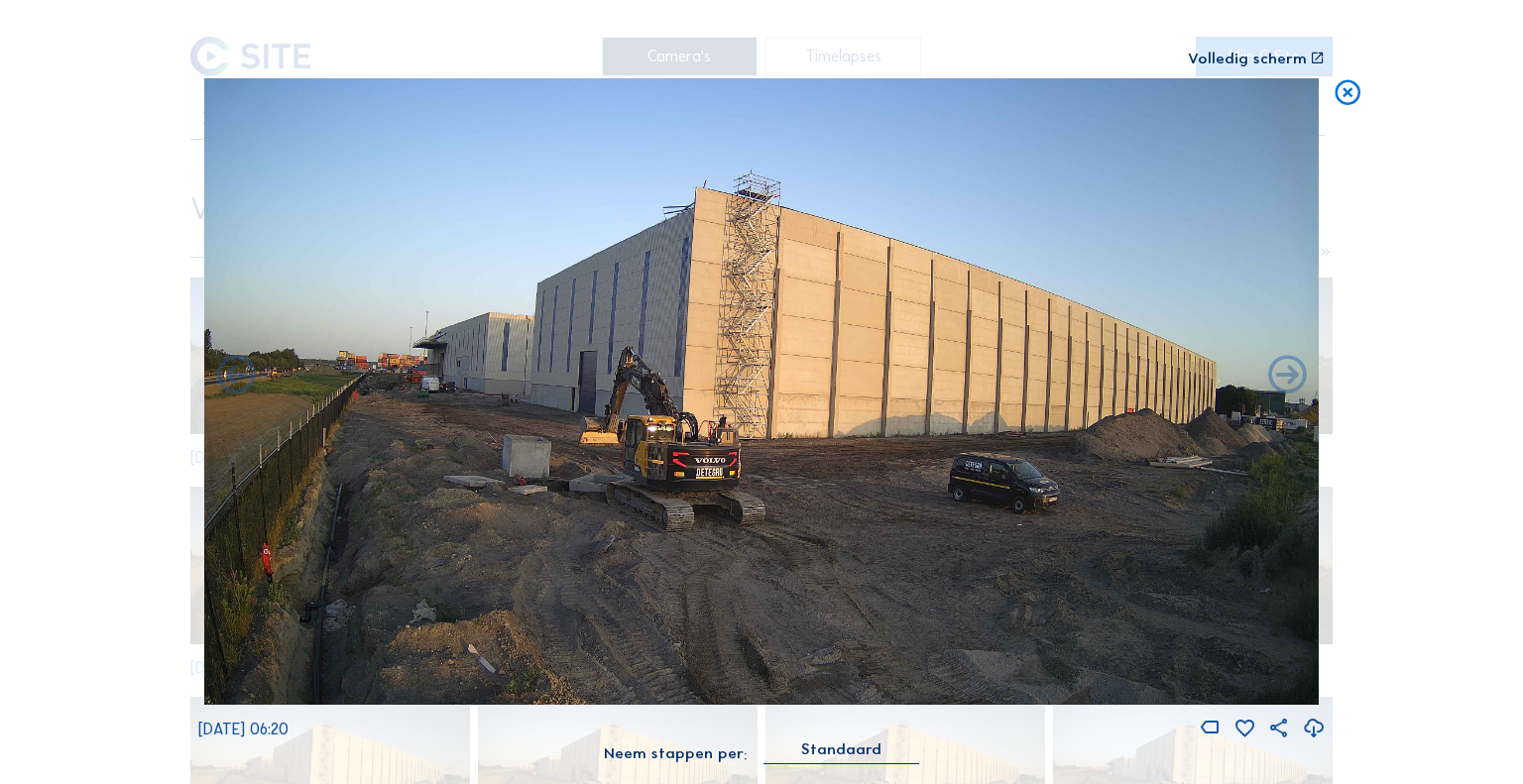 click at bounding box center [1287, 376] 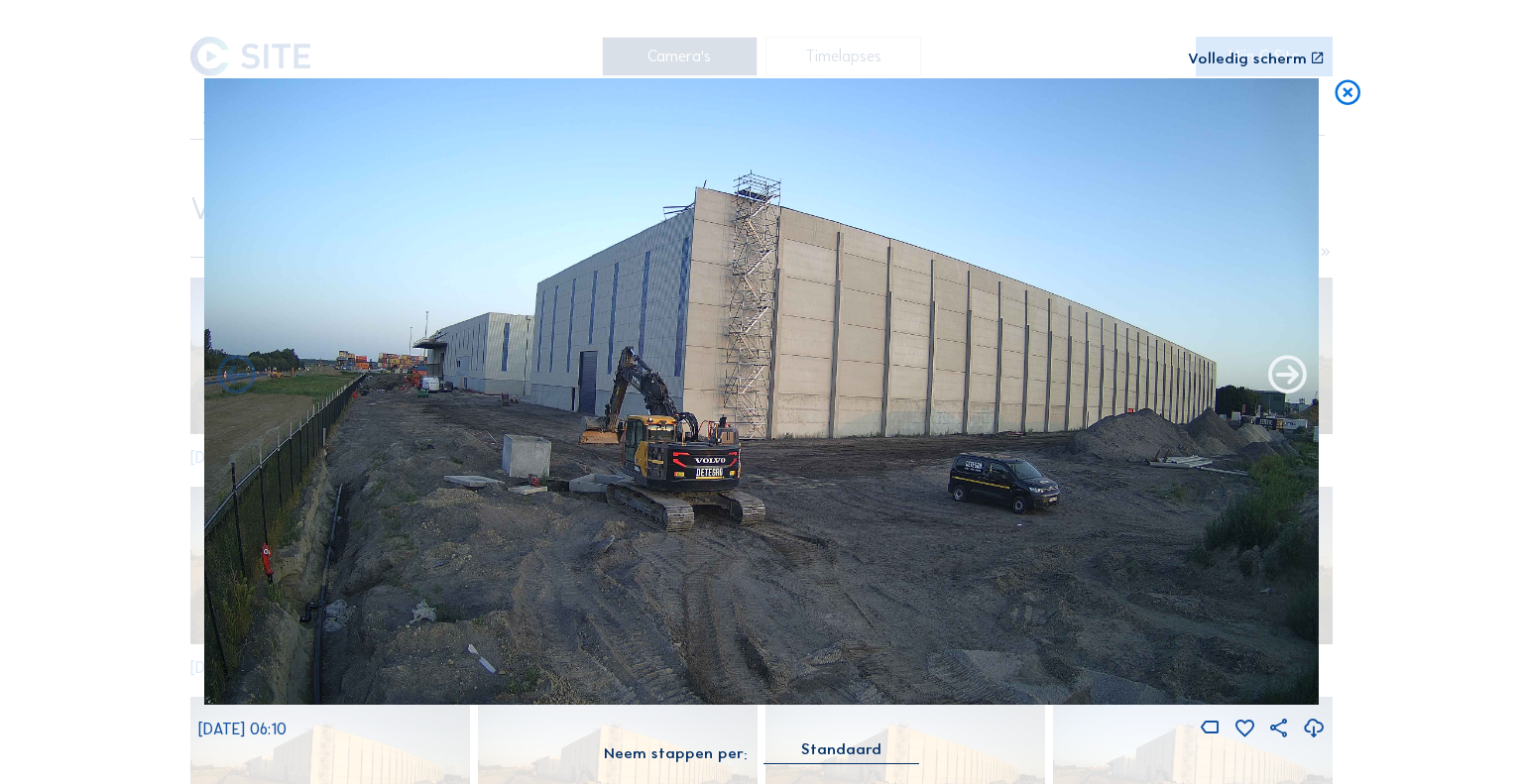 click at bounding box center (1287, 376) 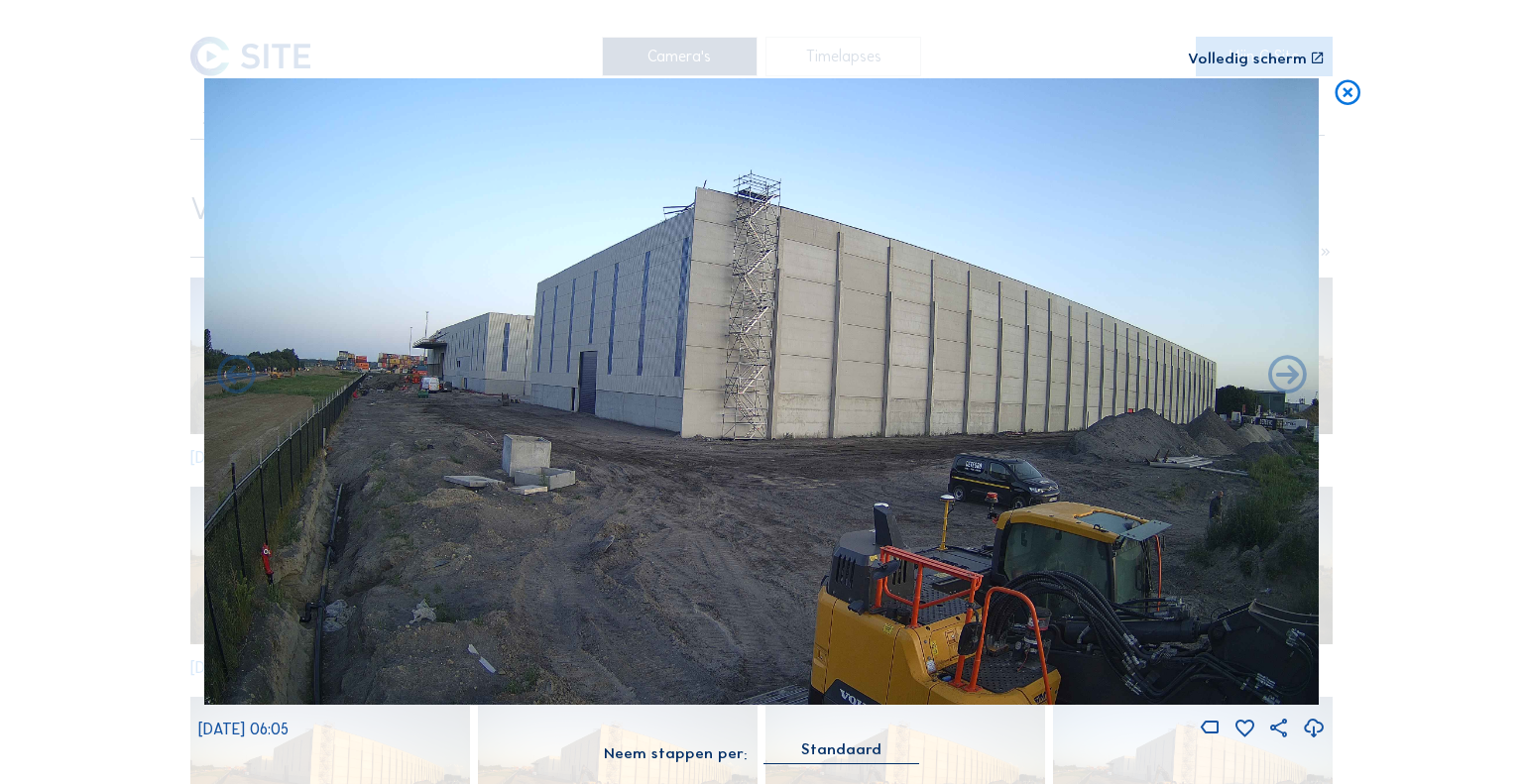 click at bounding box center (1287, 376) 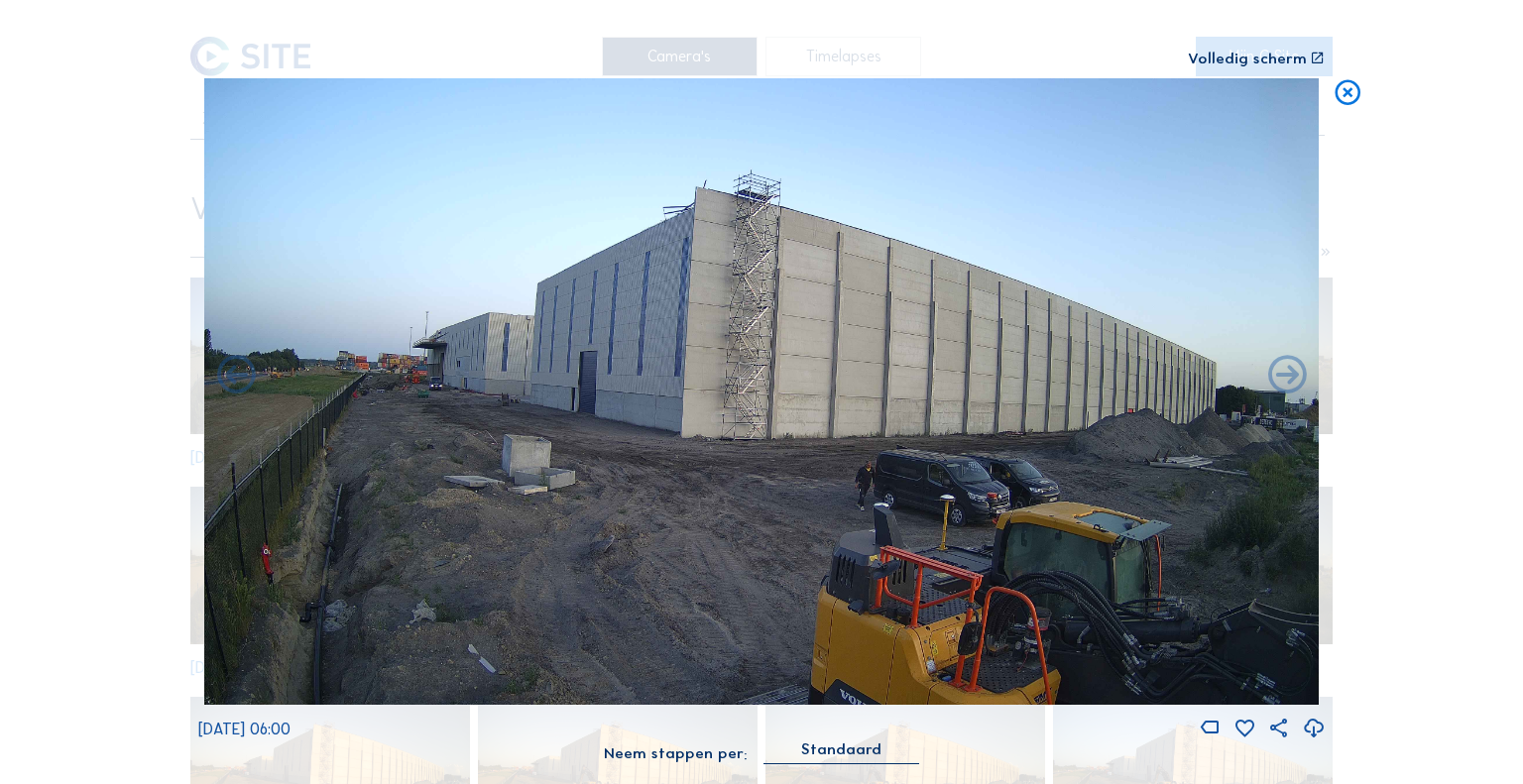 click at bounding box center (1287, 376) 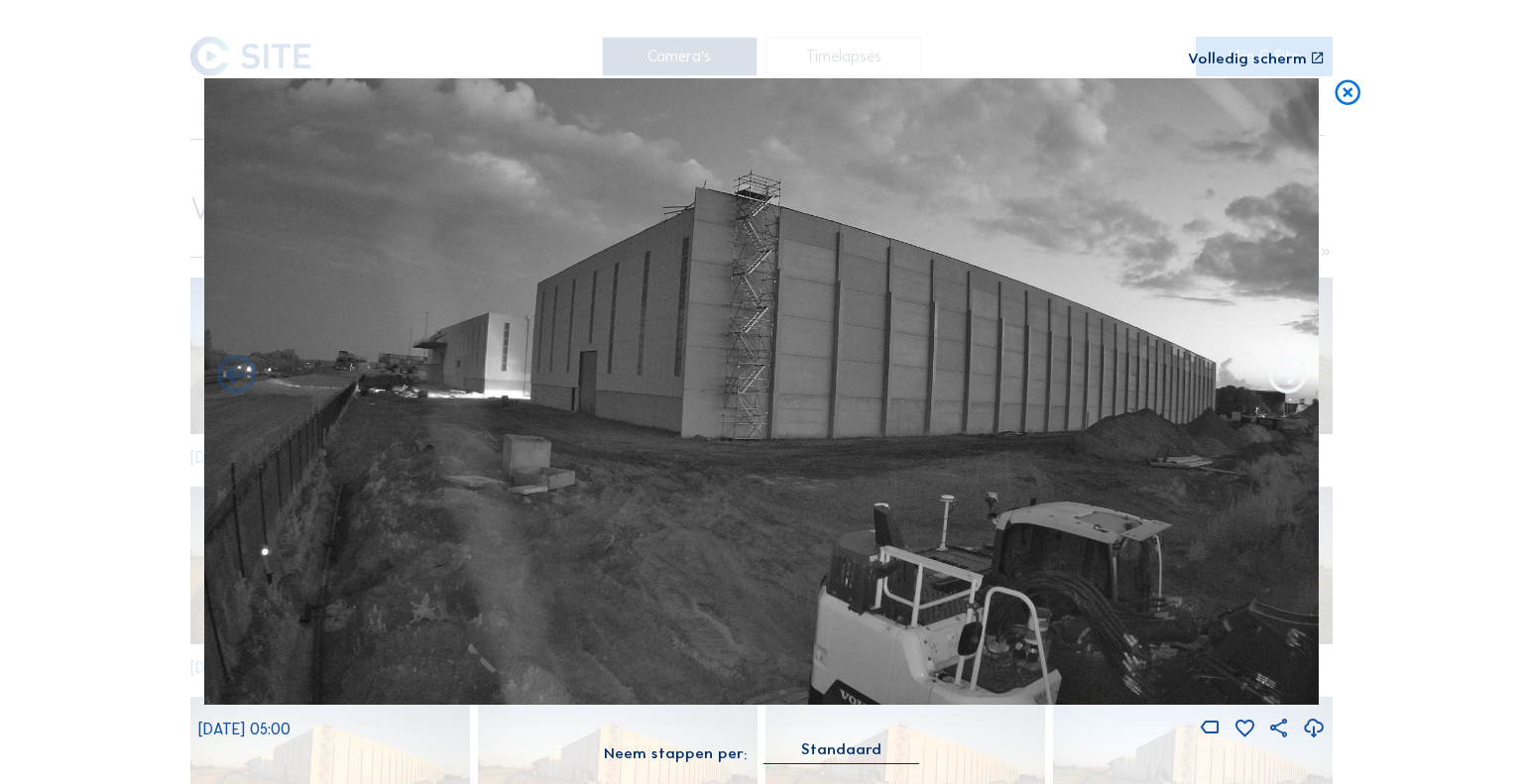 click at bounding box center (1287, 376) 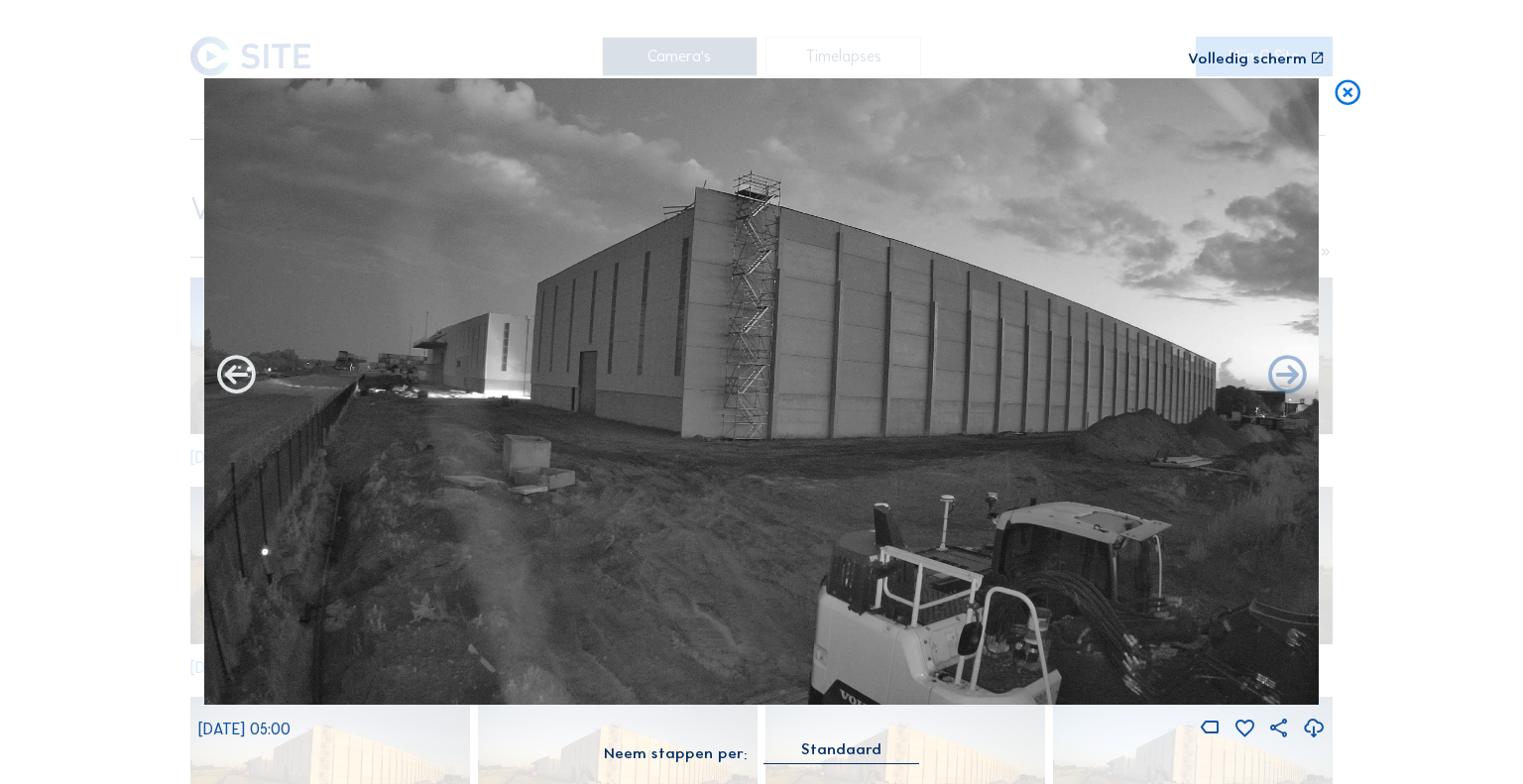 click at bounding box center [236, 376] 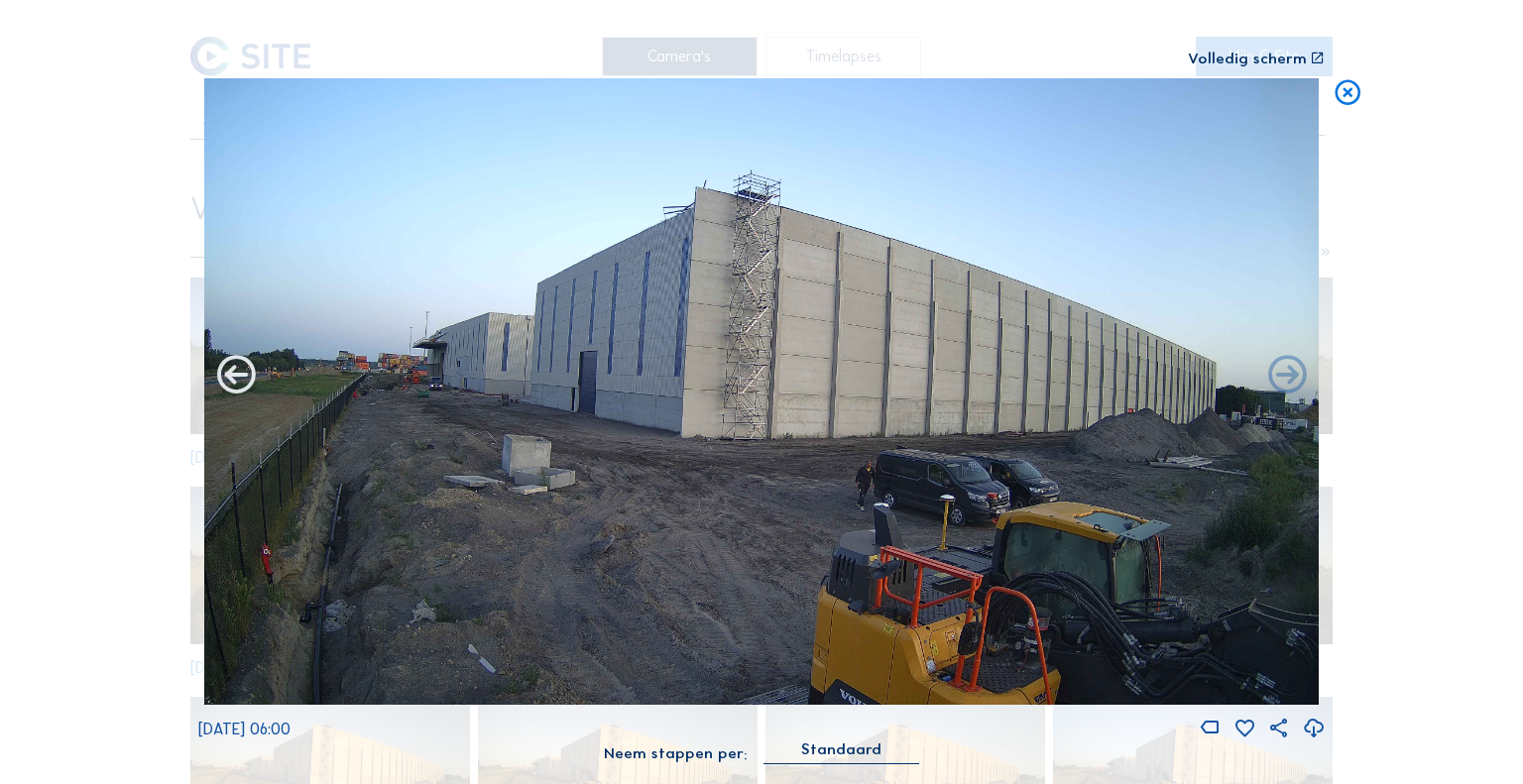 click at bounding box center (236, 376) 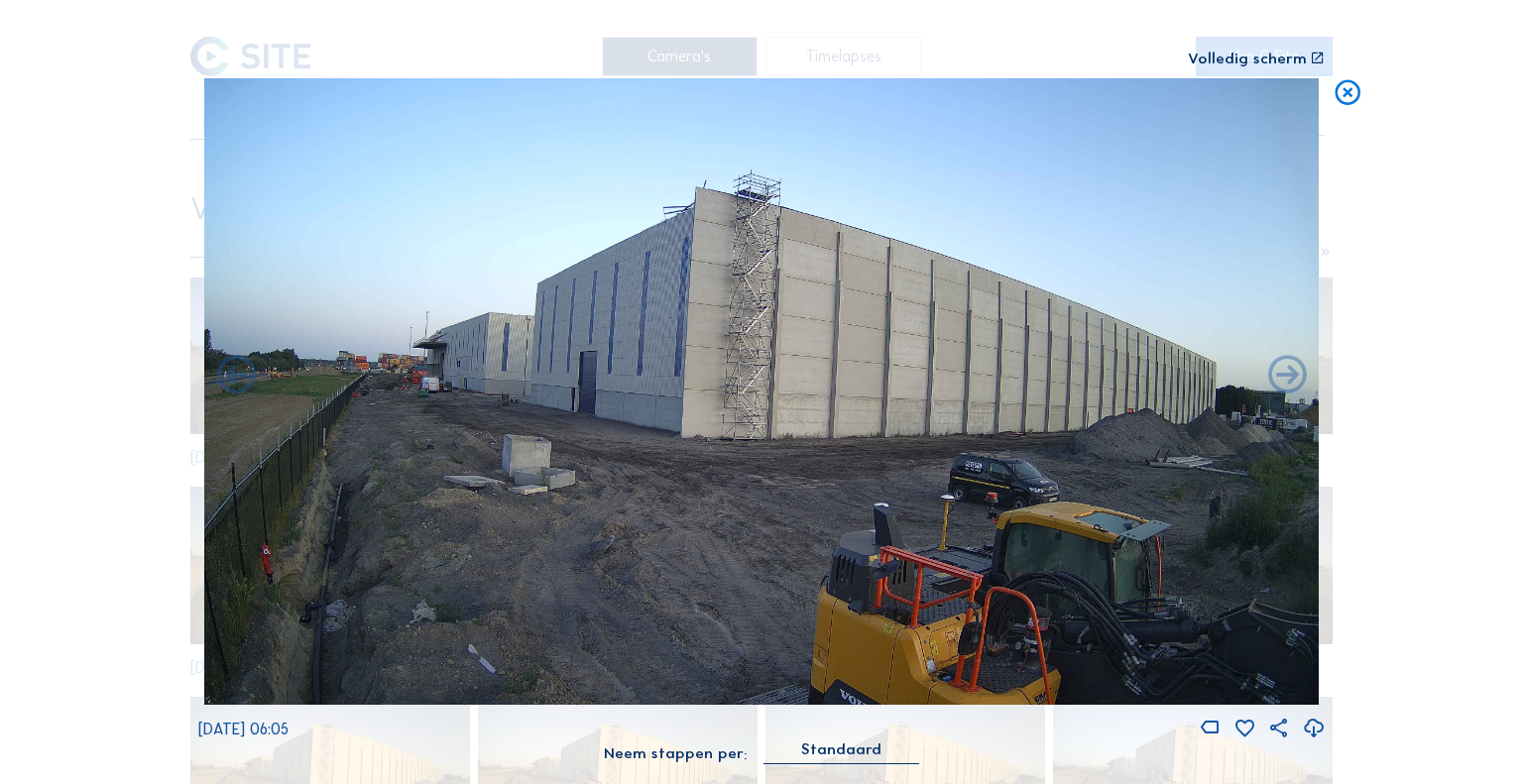 click at bounding box center (236, 376) 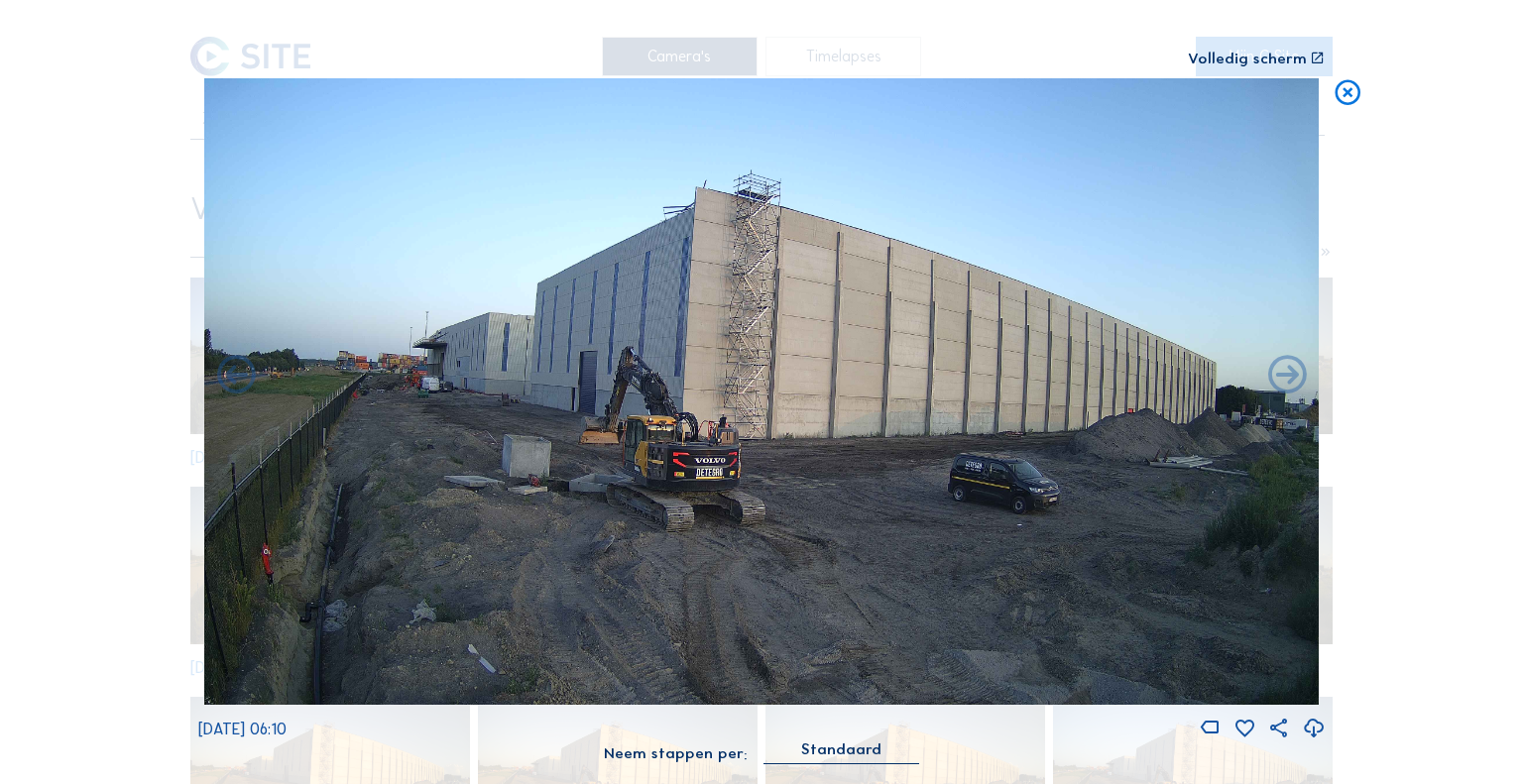 click at bounding box center (236, 376) 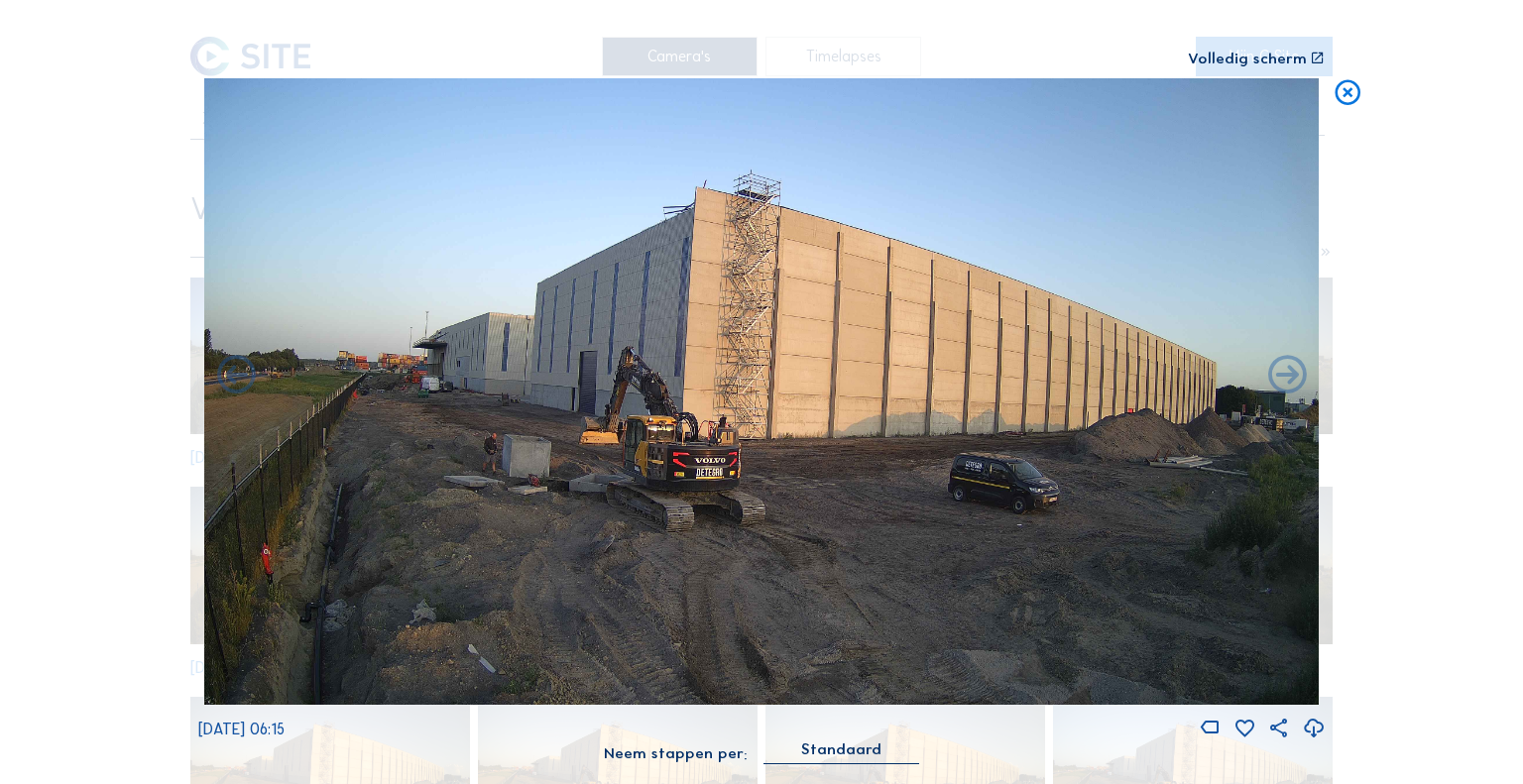 click at bounding box center (236, 376) 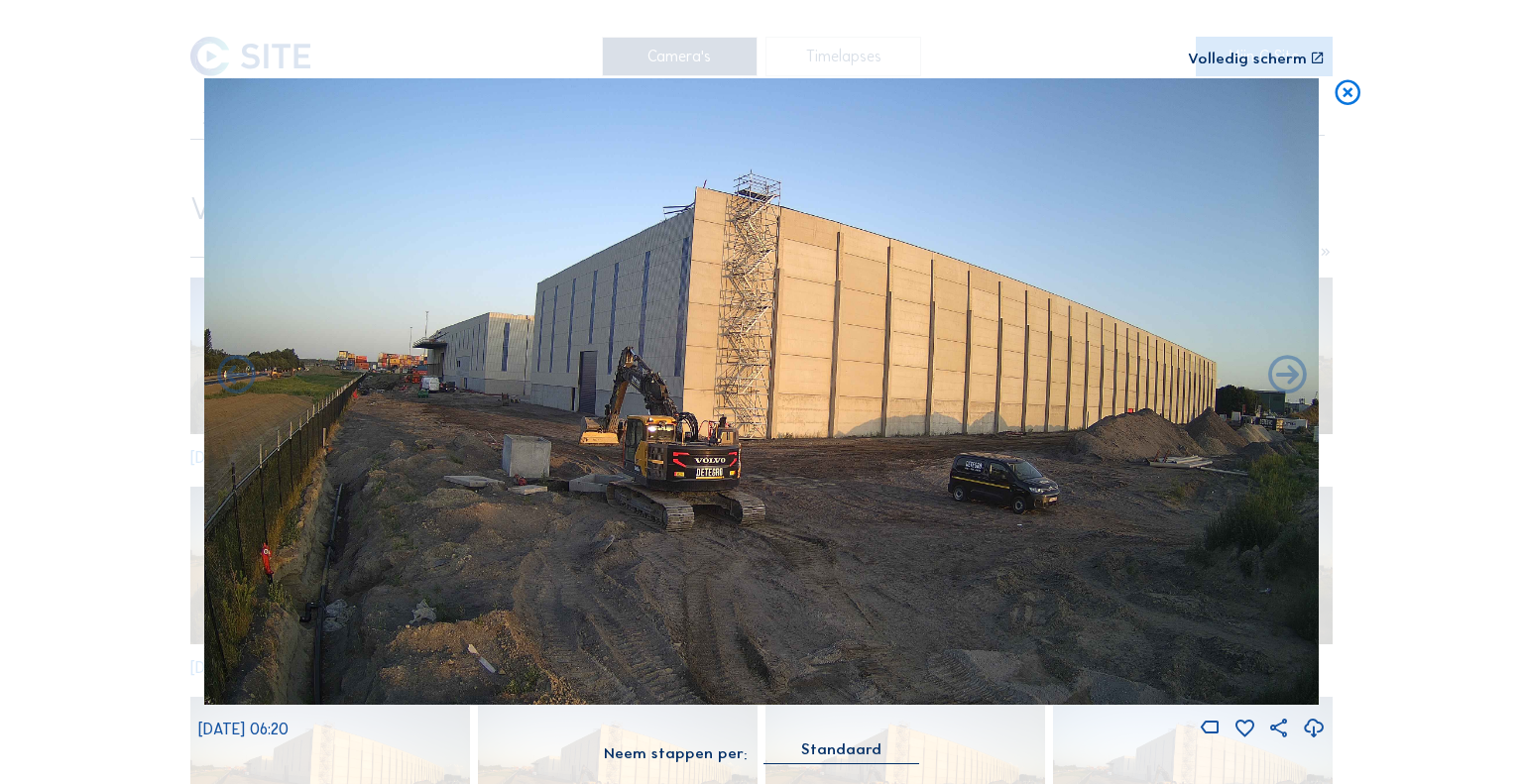 click at bounding box center (236, 376) 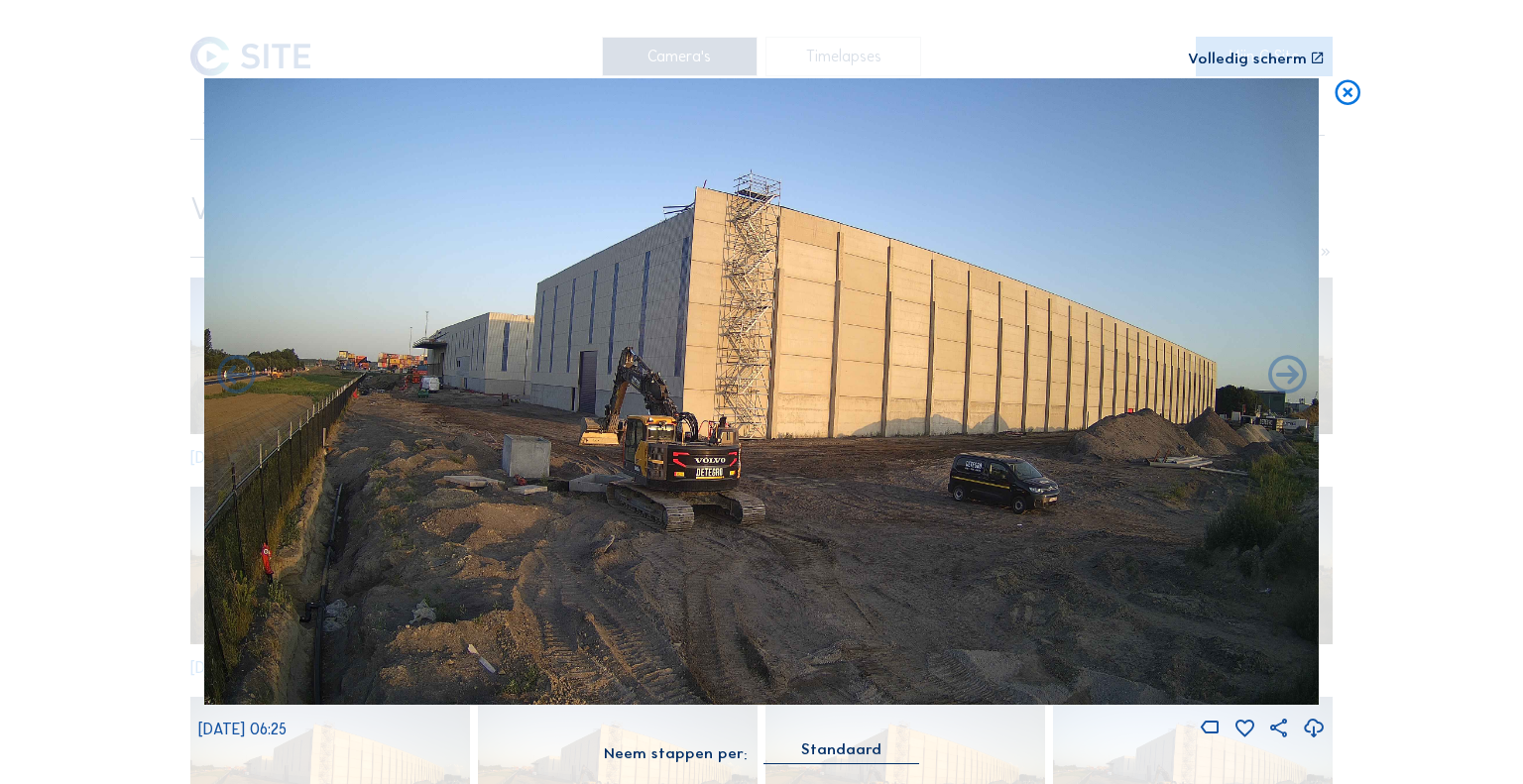 click at bounding box center (236, 376) 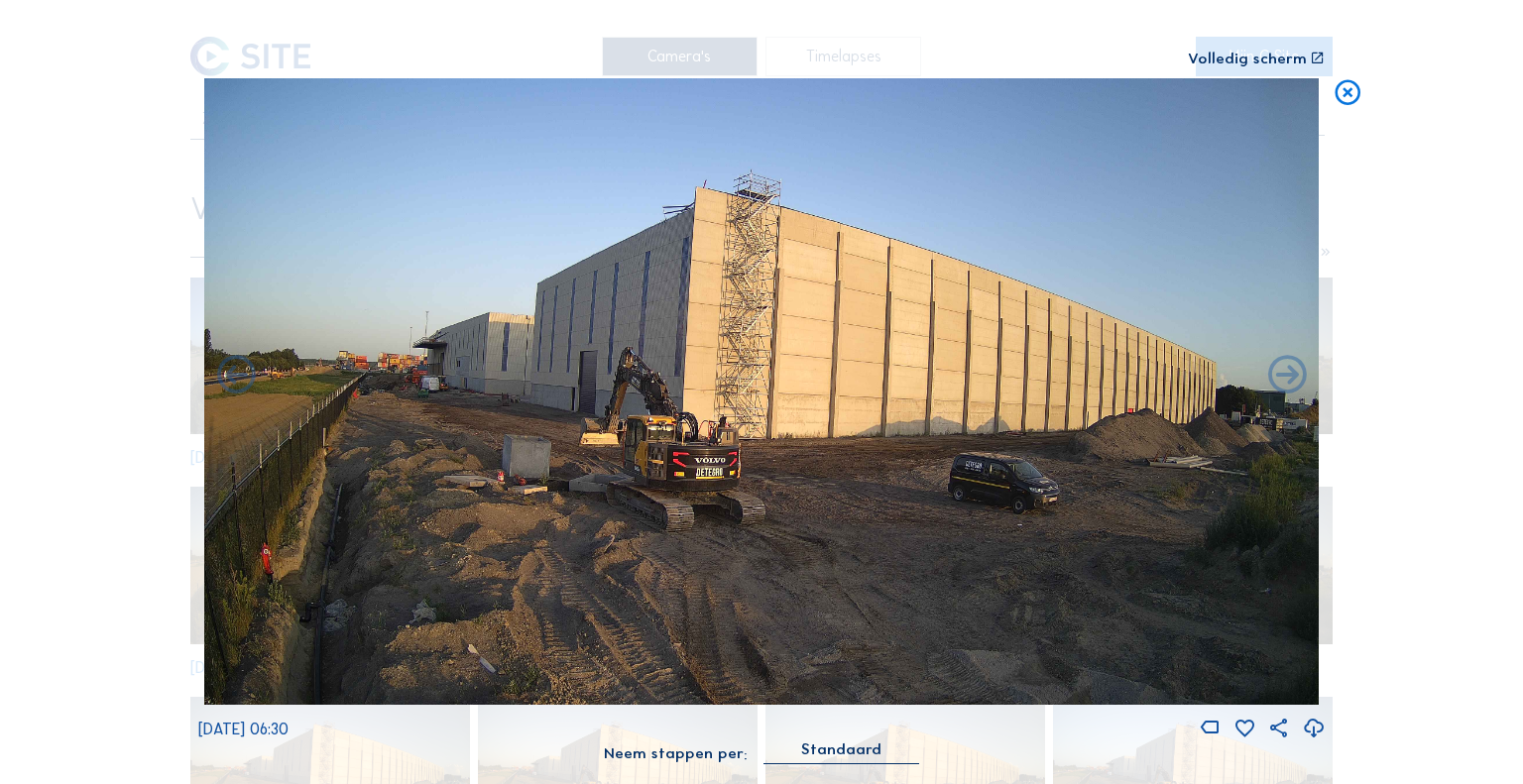 click at bounding box center [236, 376] 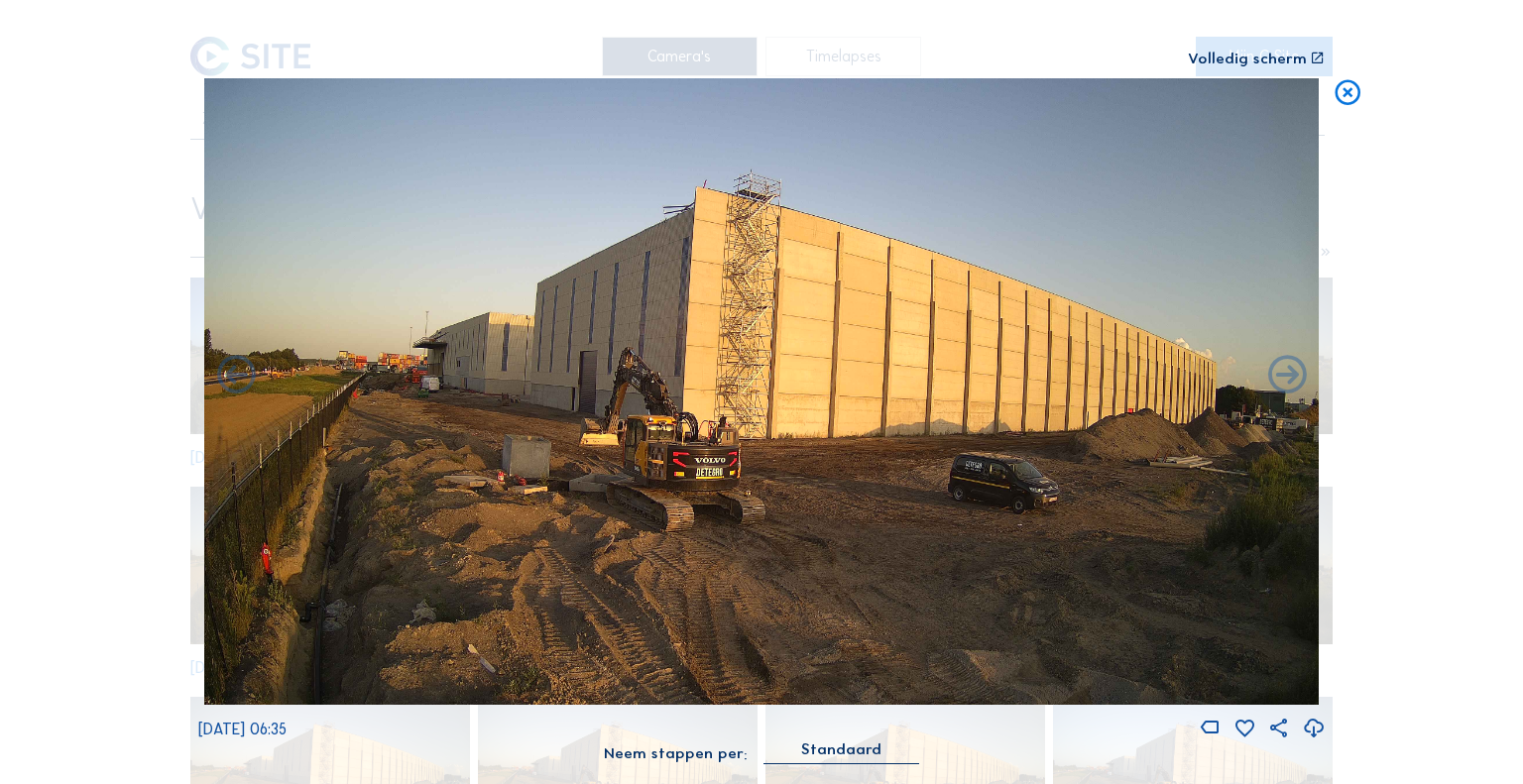 click at bounding box center (236, 376) 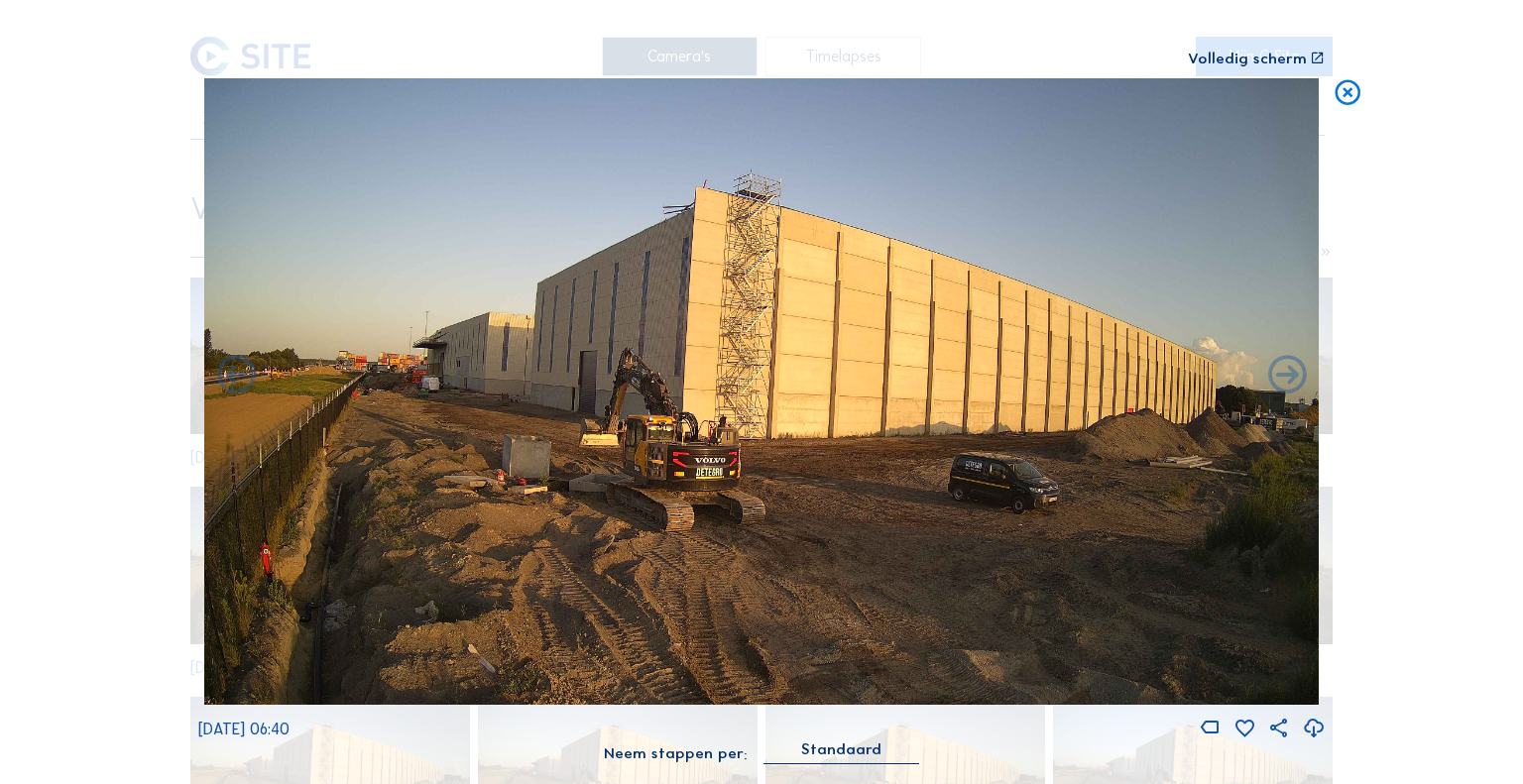 click at bounding box center (236, 376) 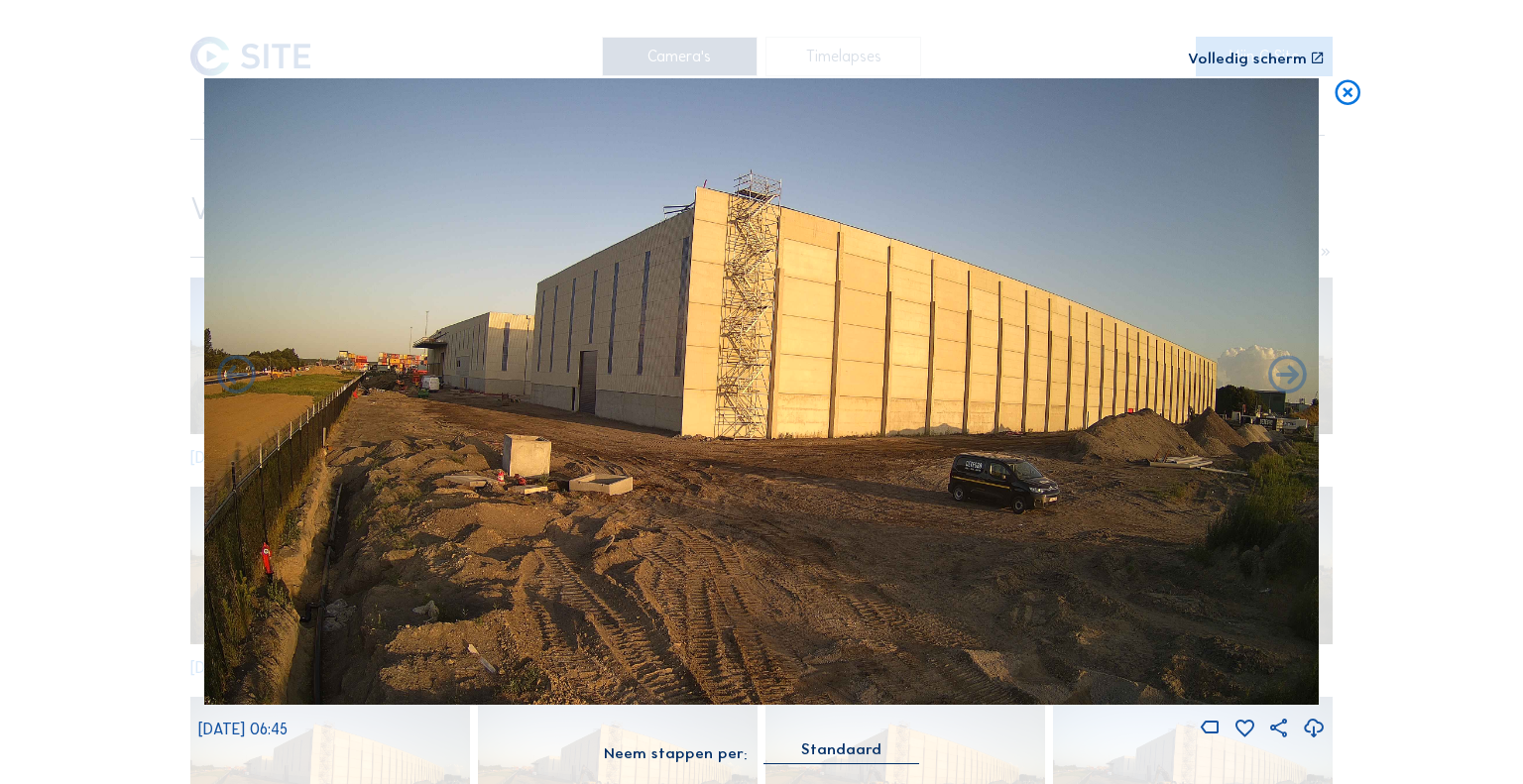 click at bounding box center (236, 376) 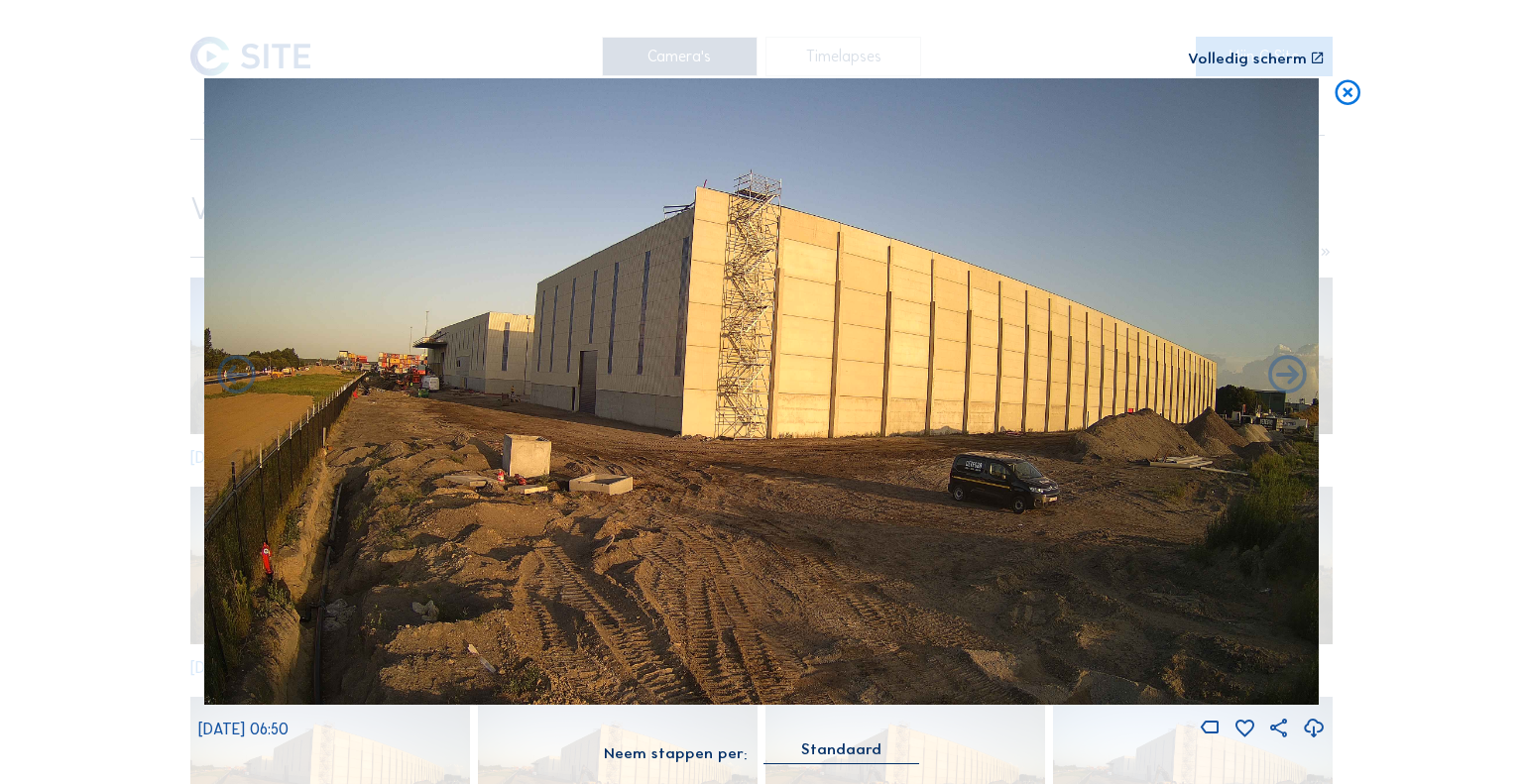 click at bounding box center [236, 376] 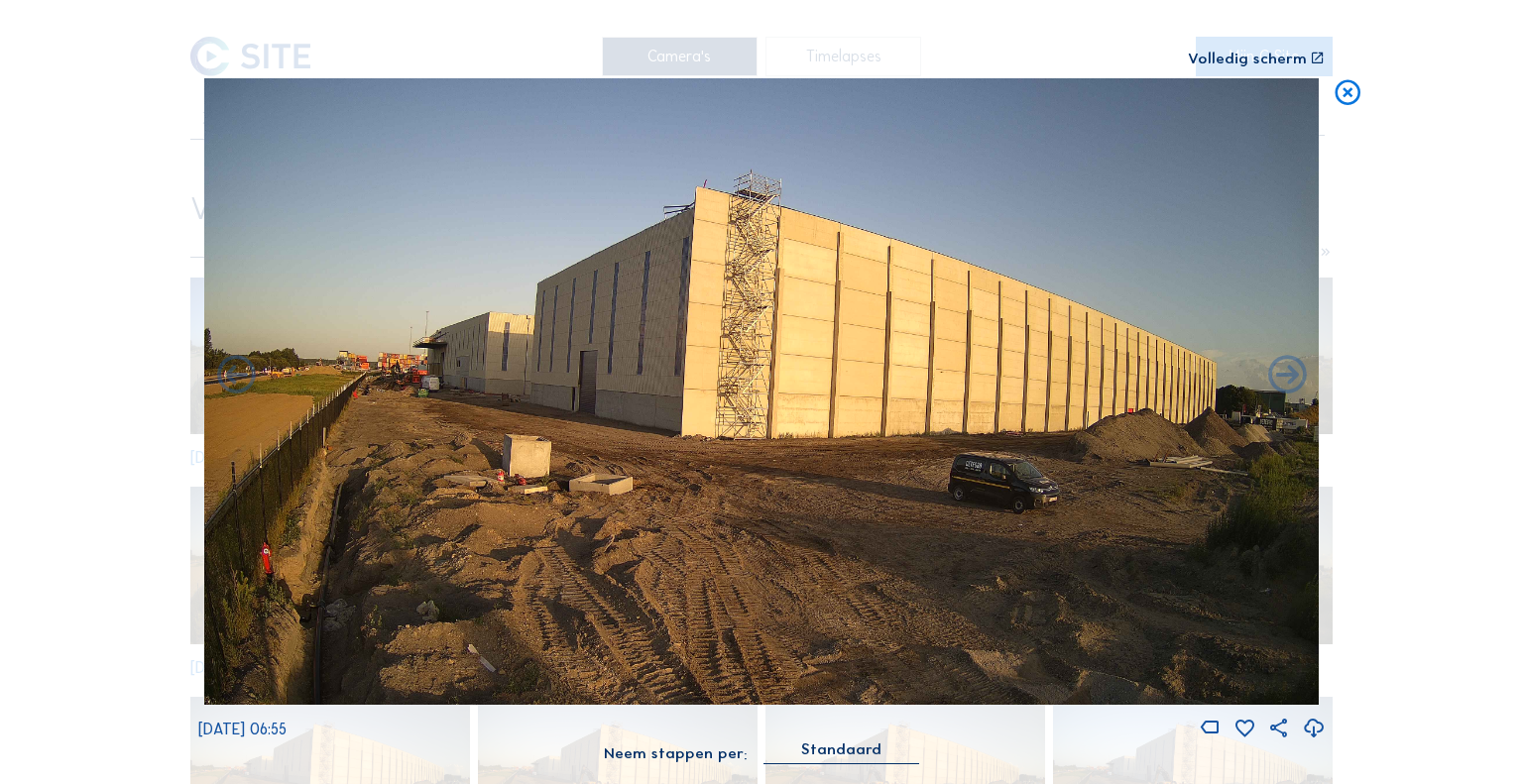 click at bounding box center [236, 376] 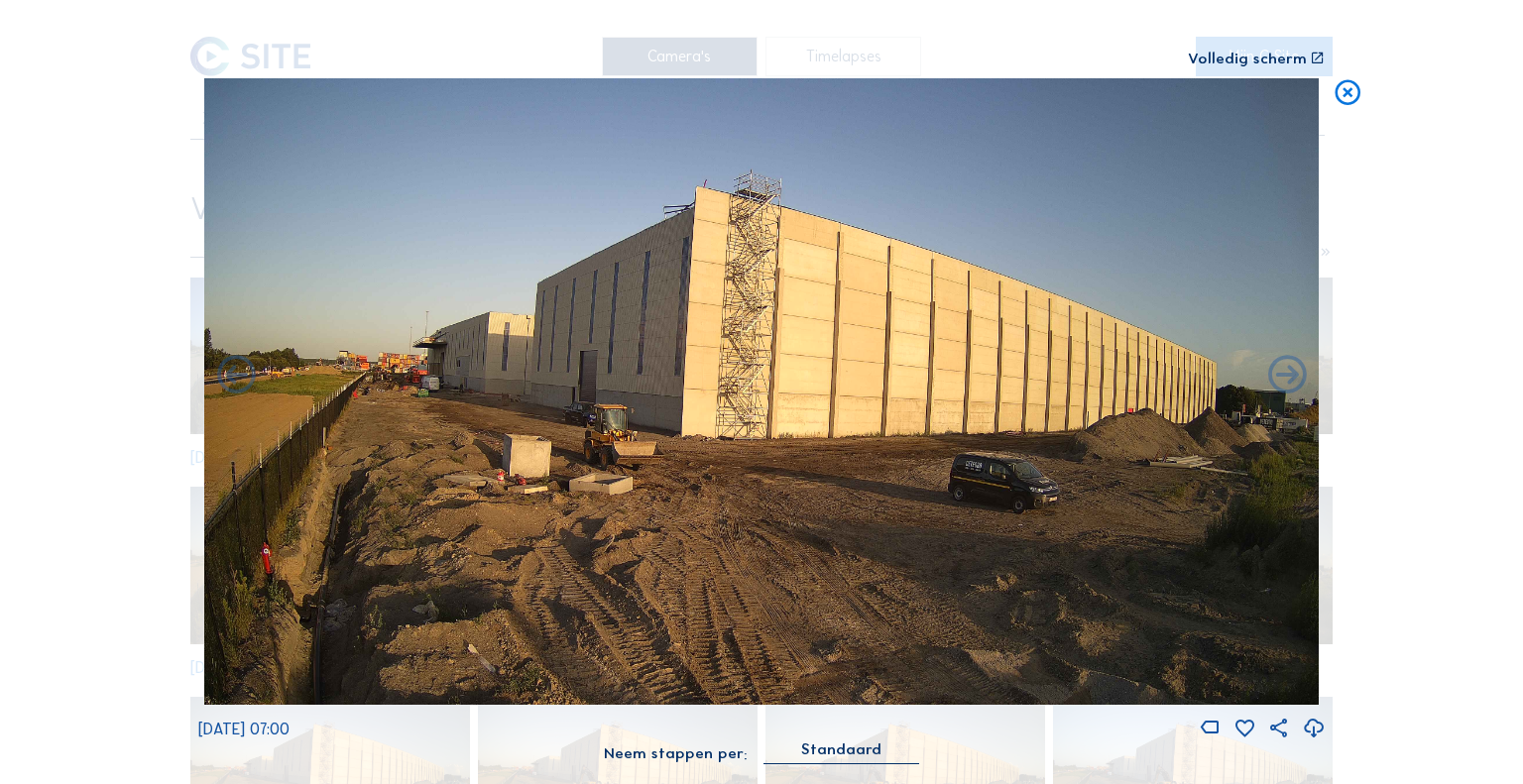 click at bounding box center (236, 376) 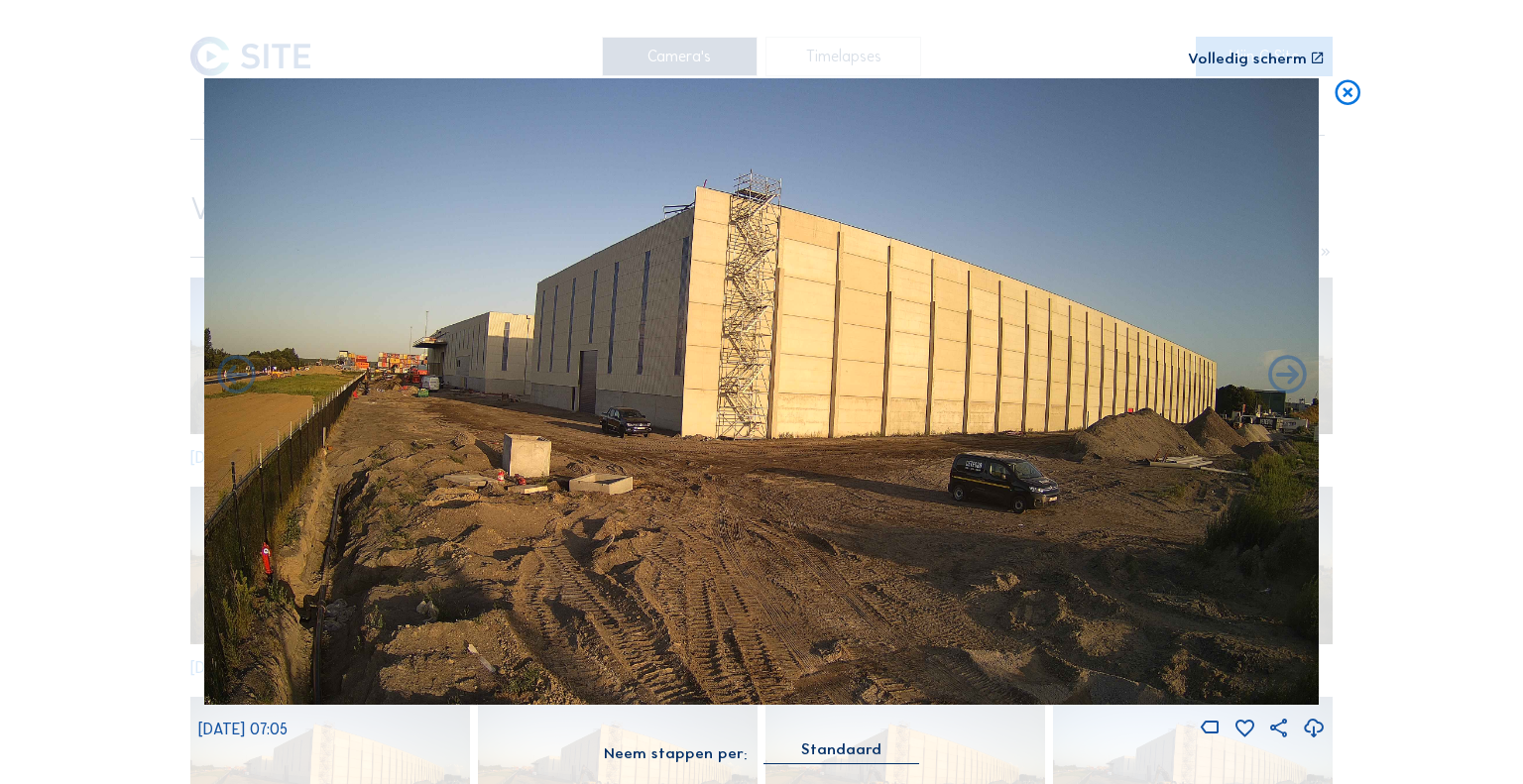 click at bounding box center (236, 376) 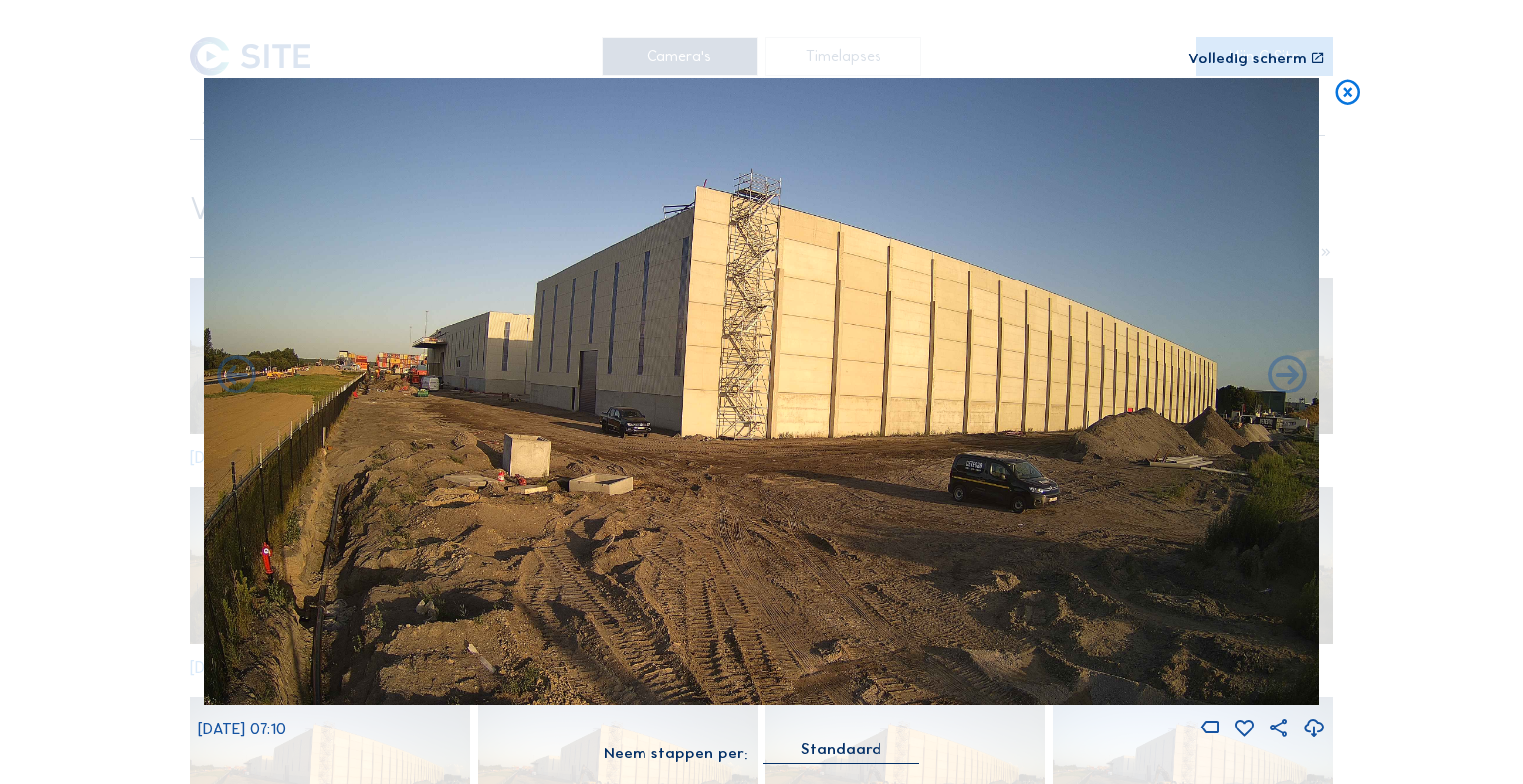 click at bounding box center (236, 376) 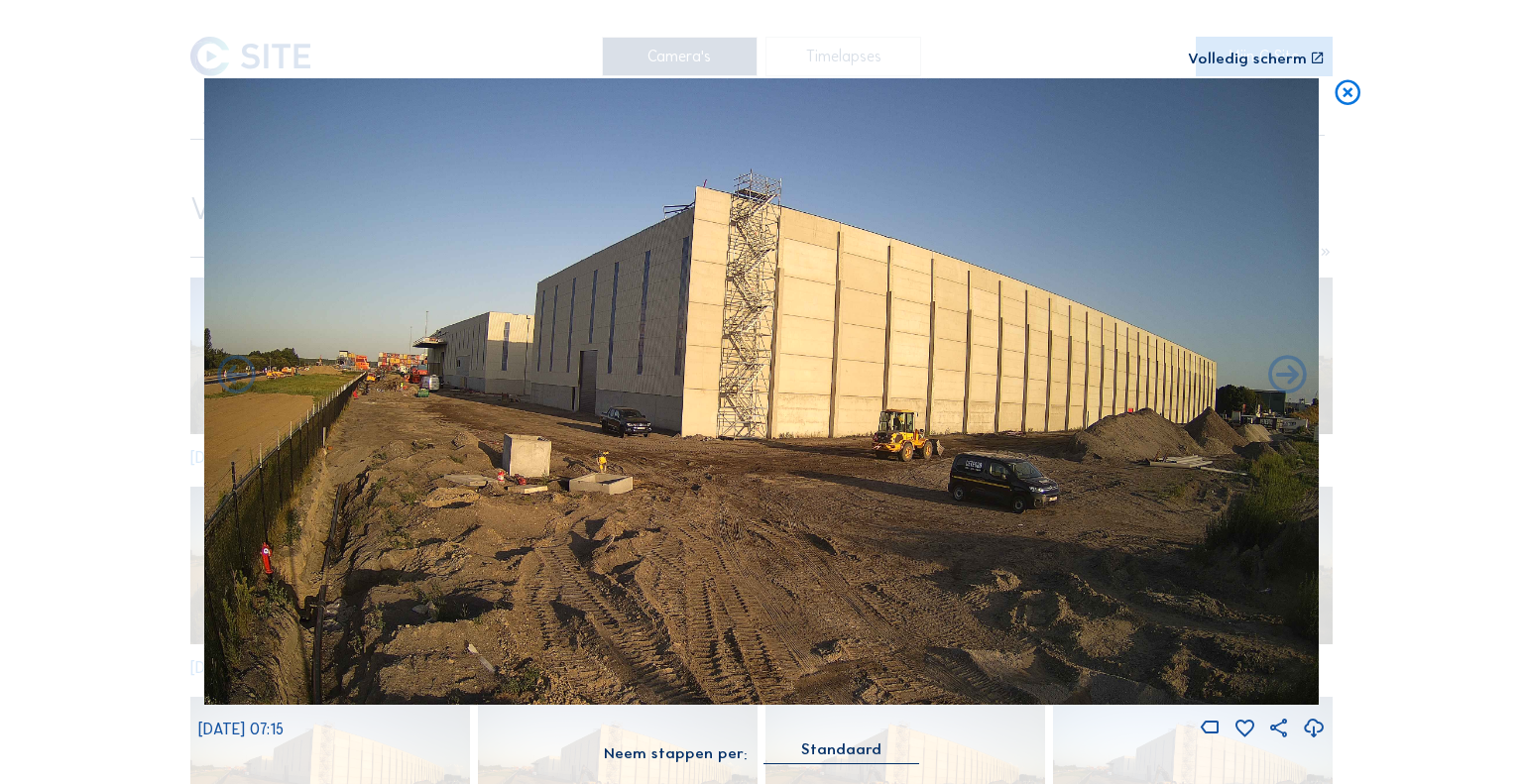 click at bounding box center [236, 376] 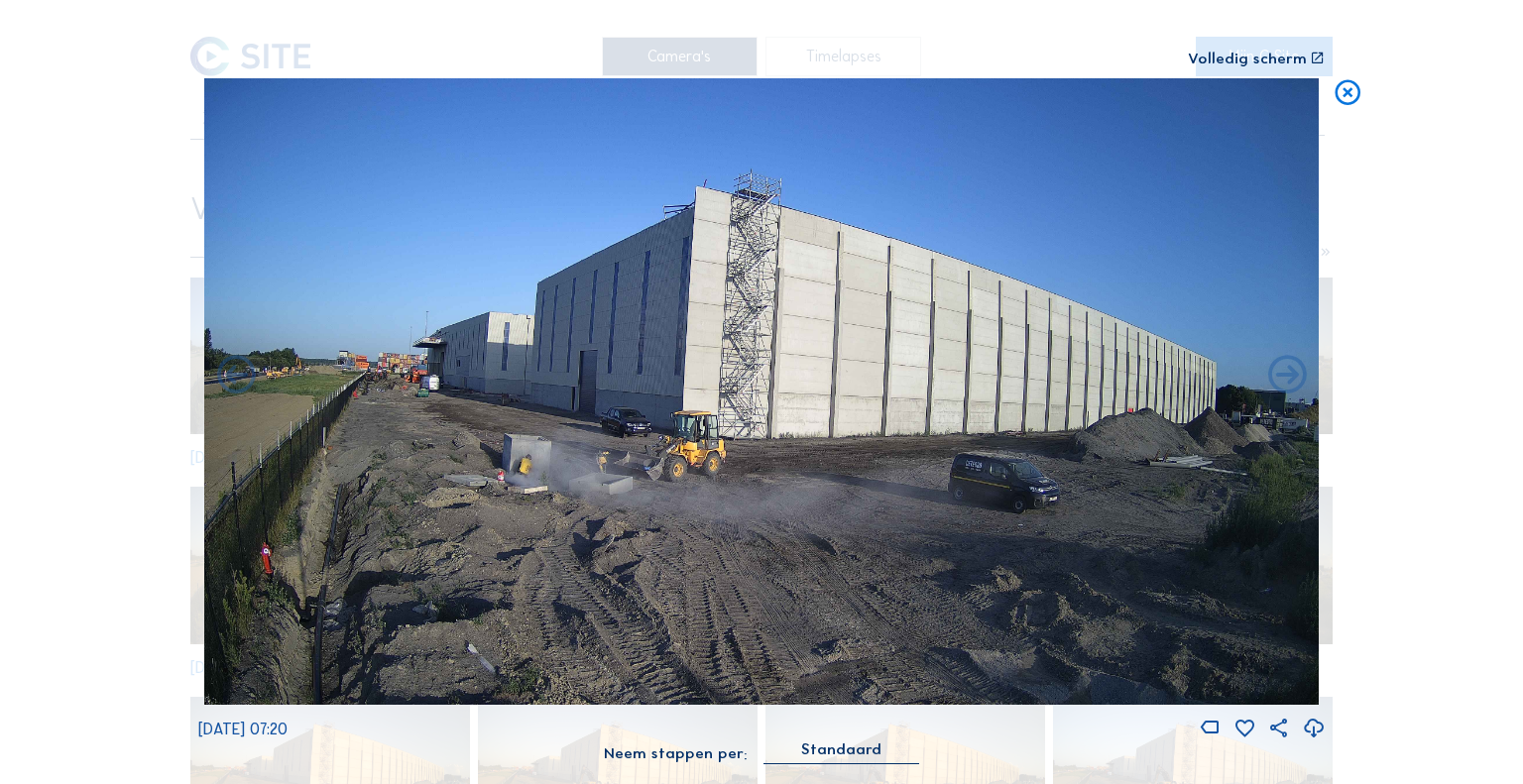 click at bounding box center [236, 376] 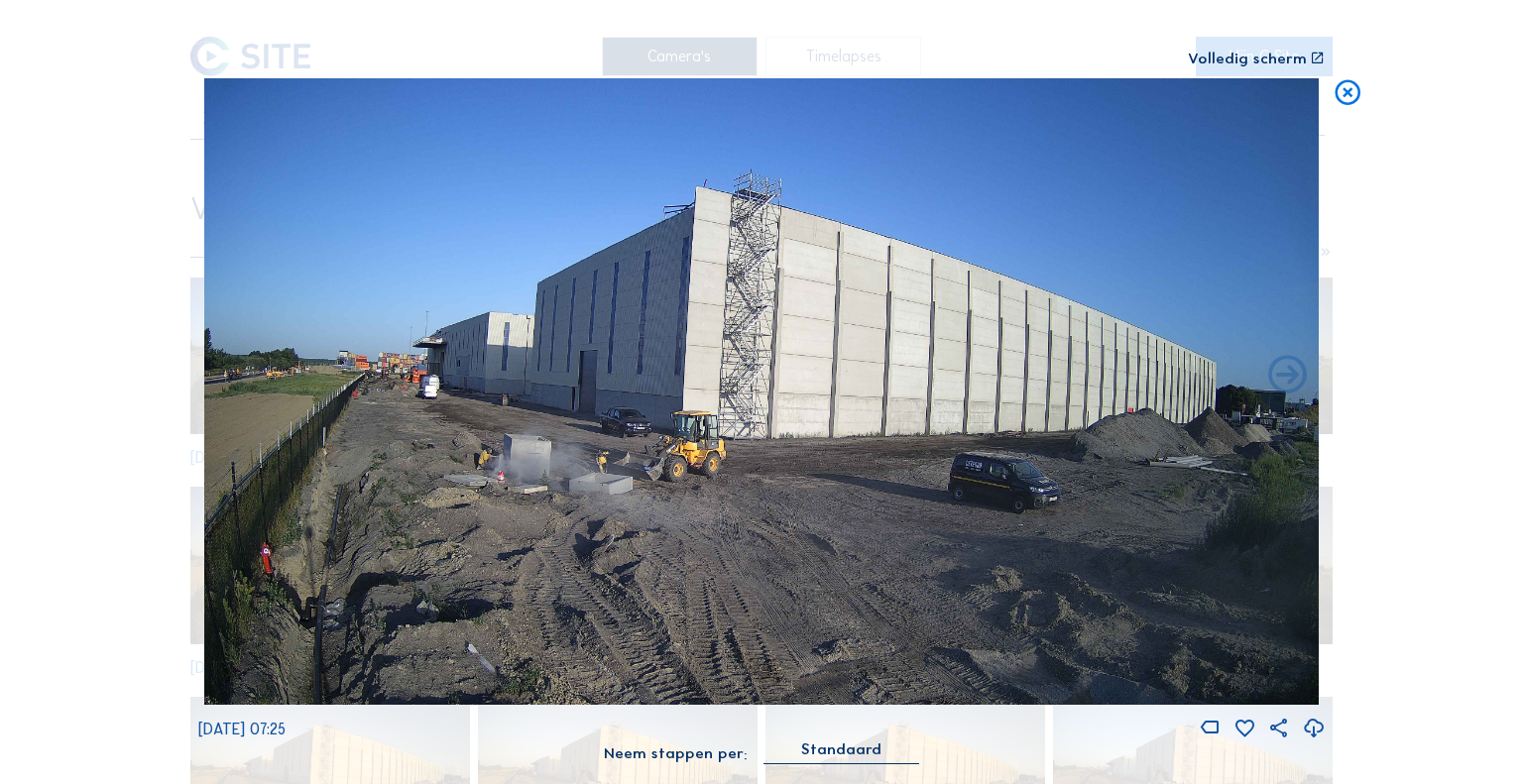 click at bounding box center (762, 392) 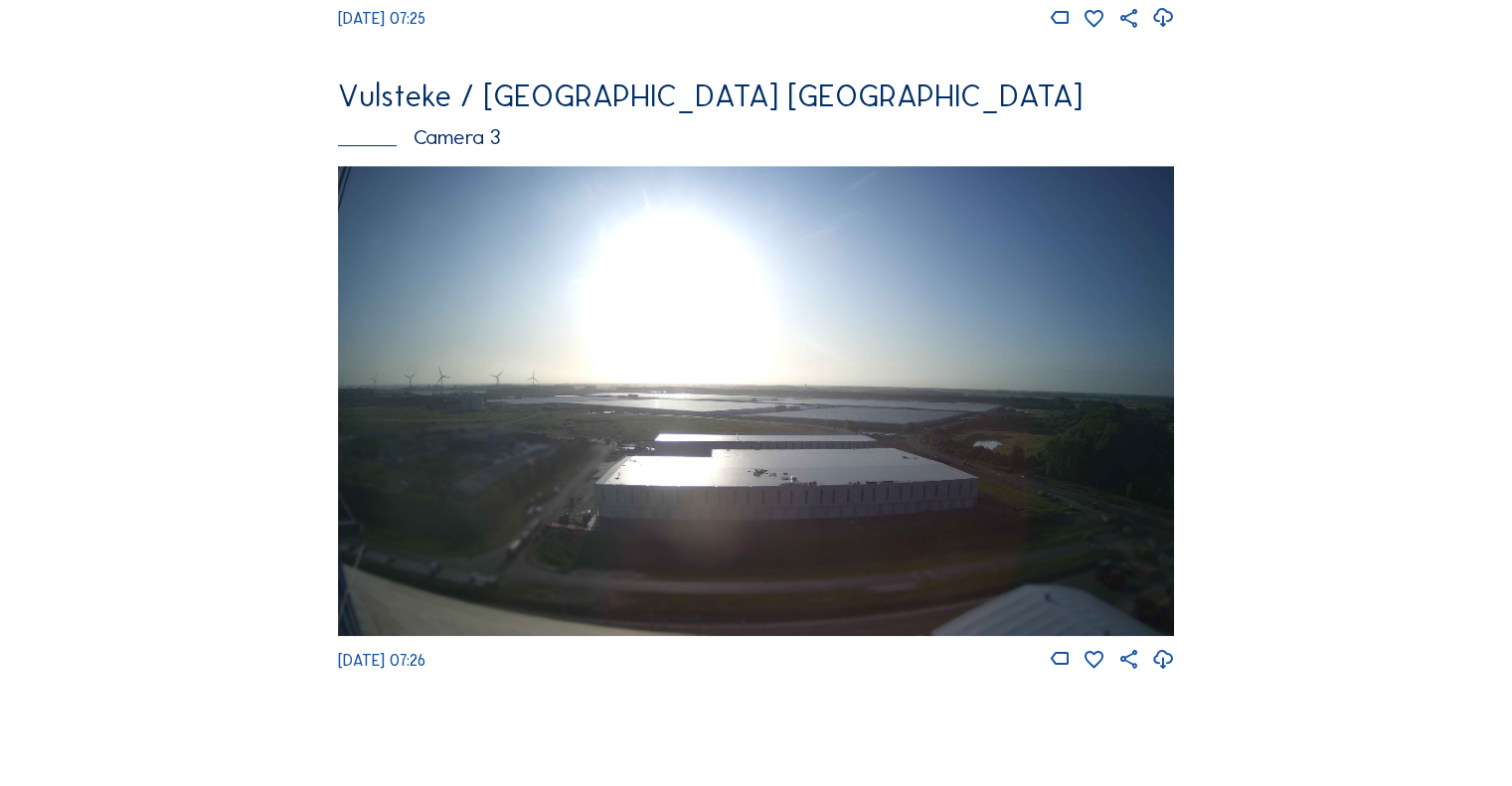 scroll, scrollTop: 1391, scrollLeft: 0, axis: vertical 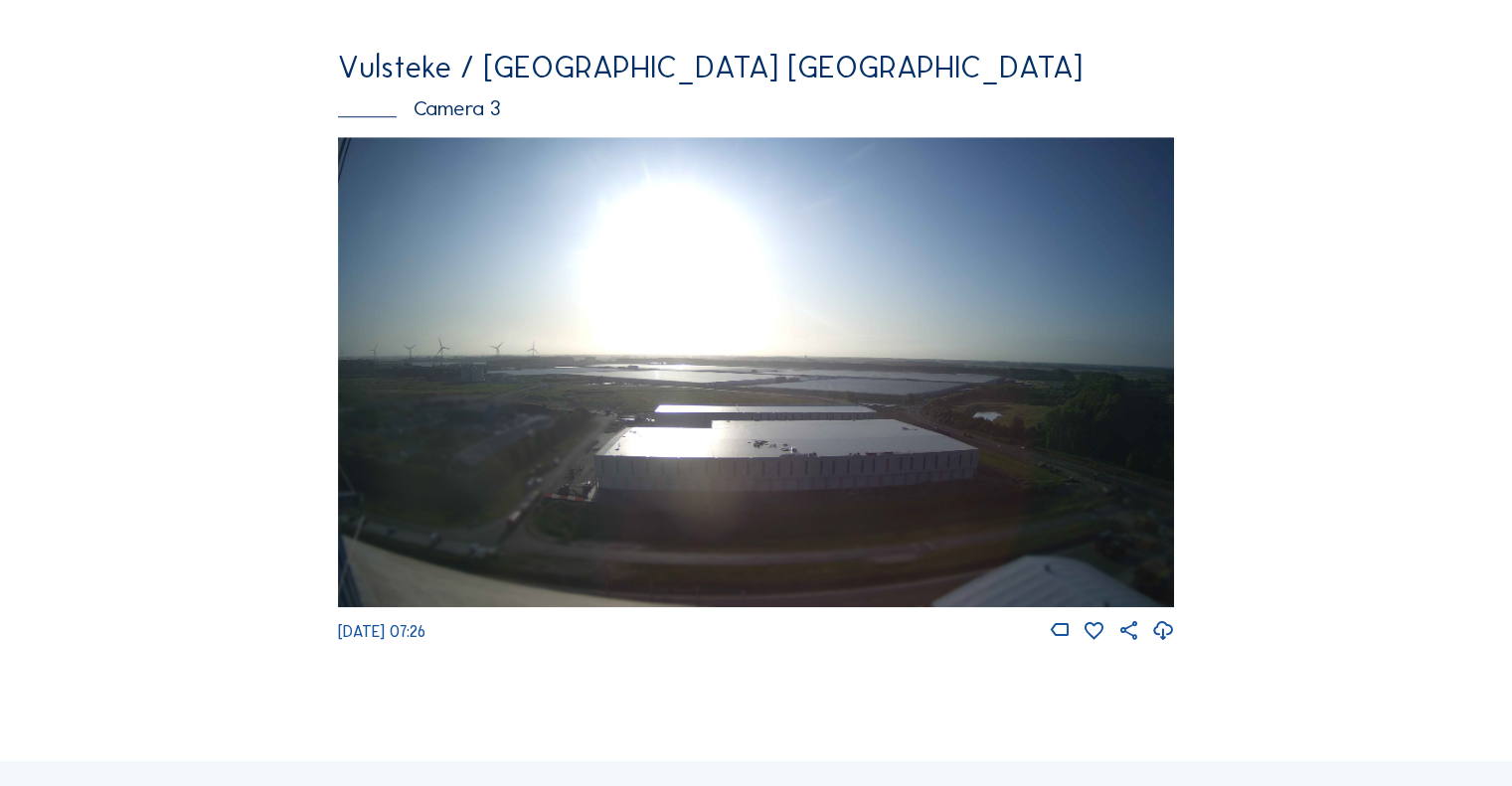 click at bounding box center [756, 372] 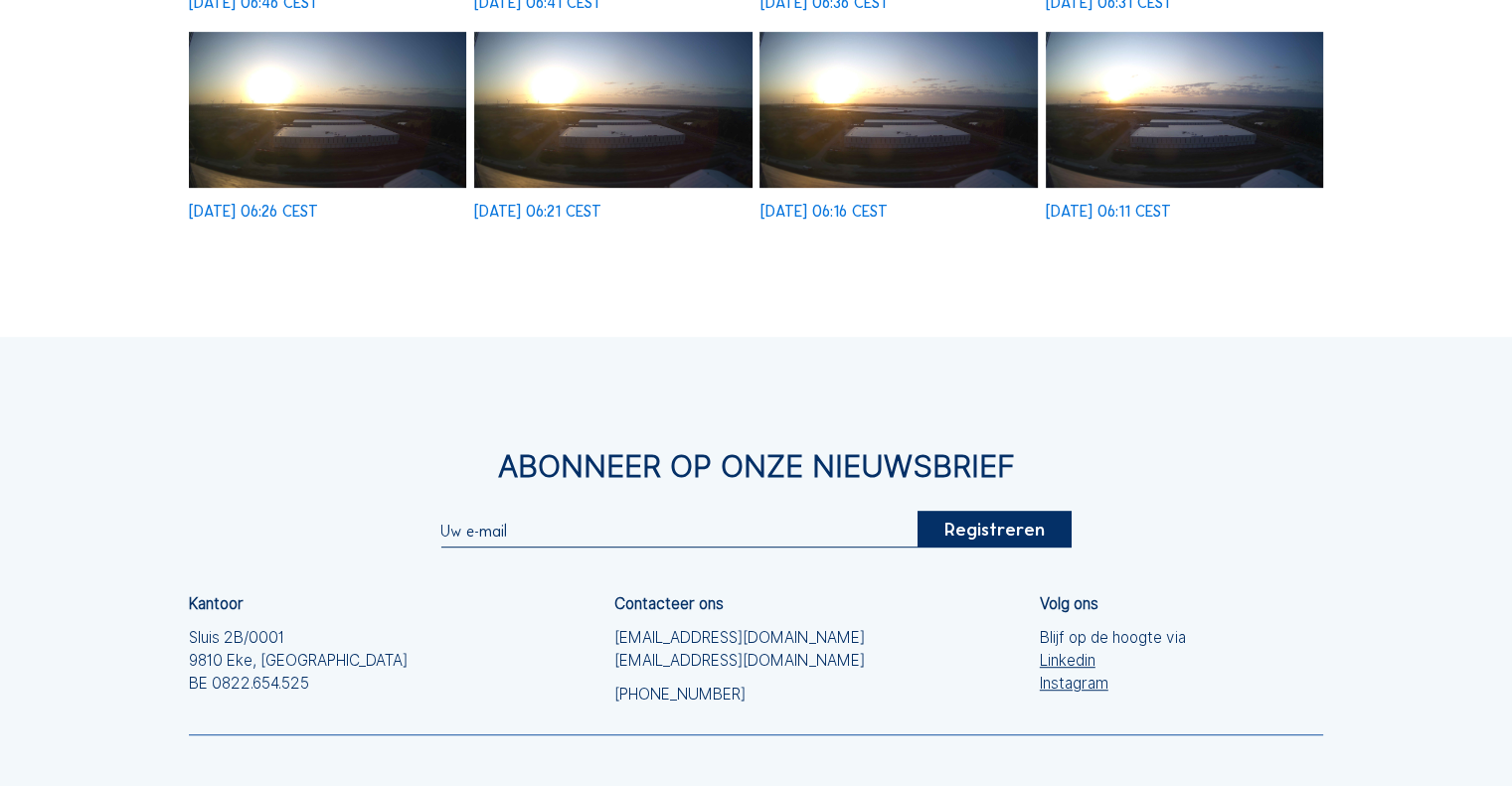 scroll, scrollTop: 894, scrollLeft: 0, axis: vertical 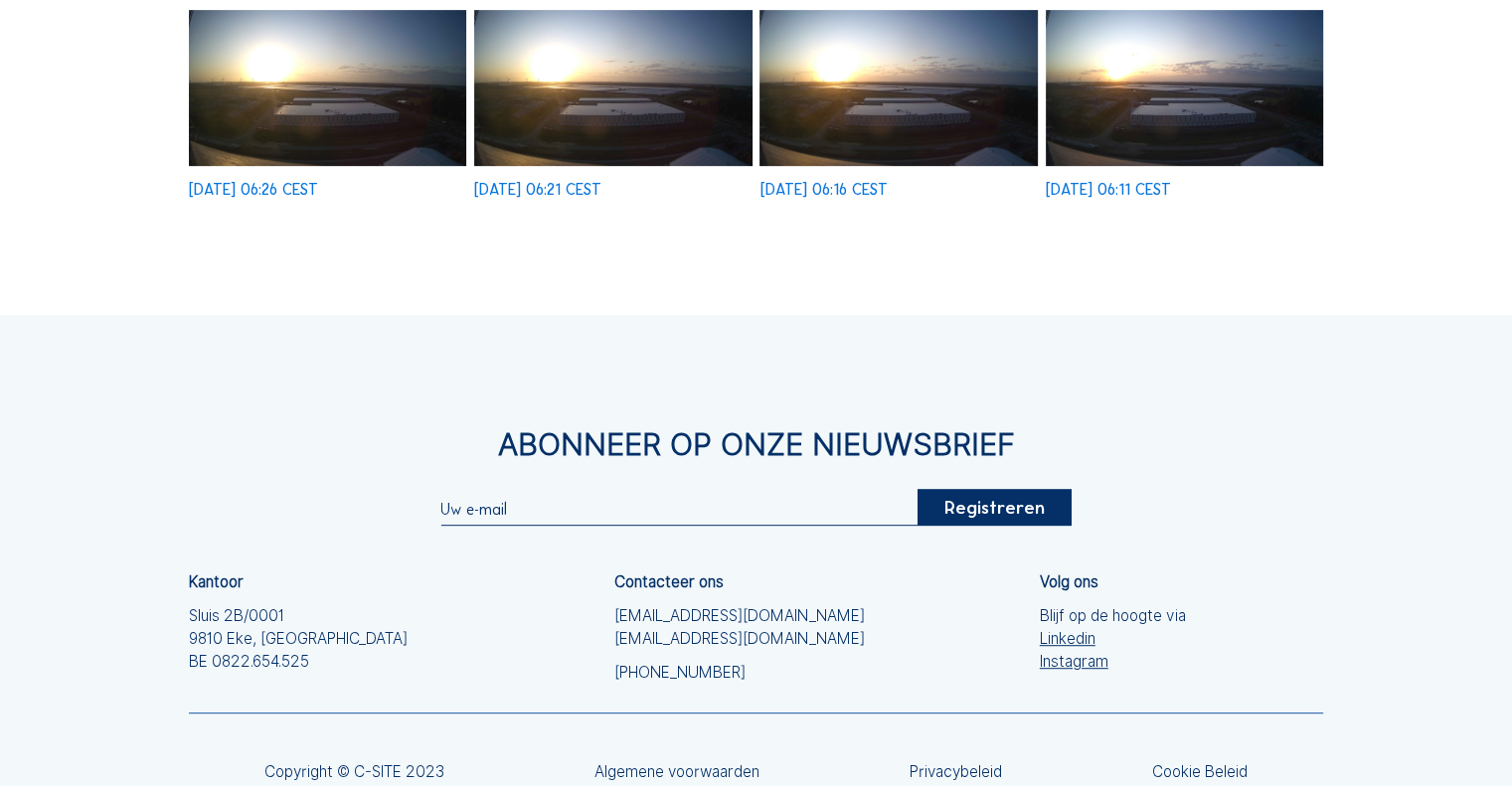 click at bounding box center (1184, 87) 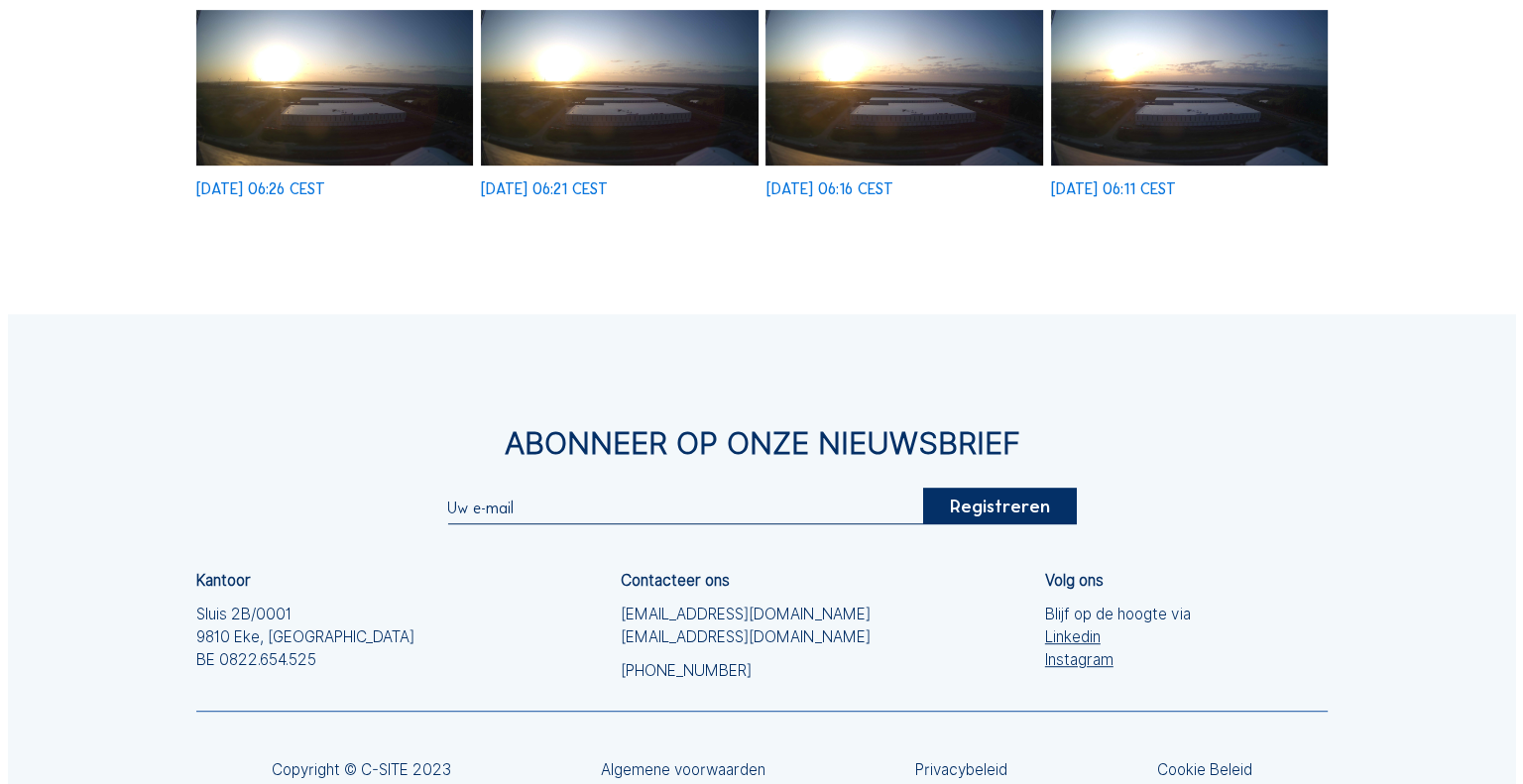 scroll, scrollTop: 898, scrollLeft: 0, axis: vertical 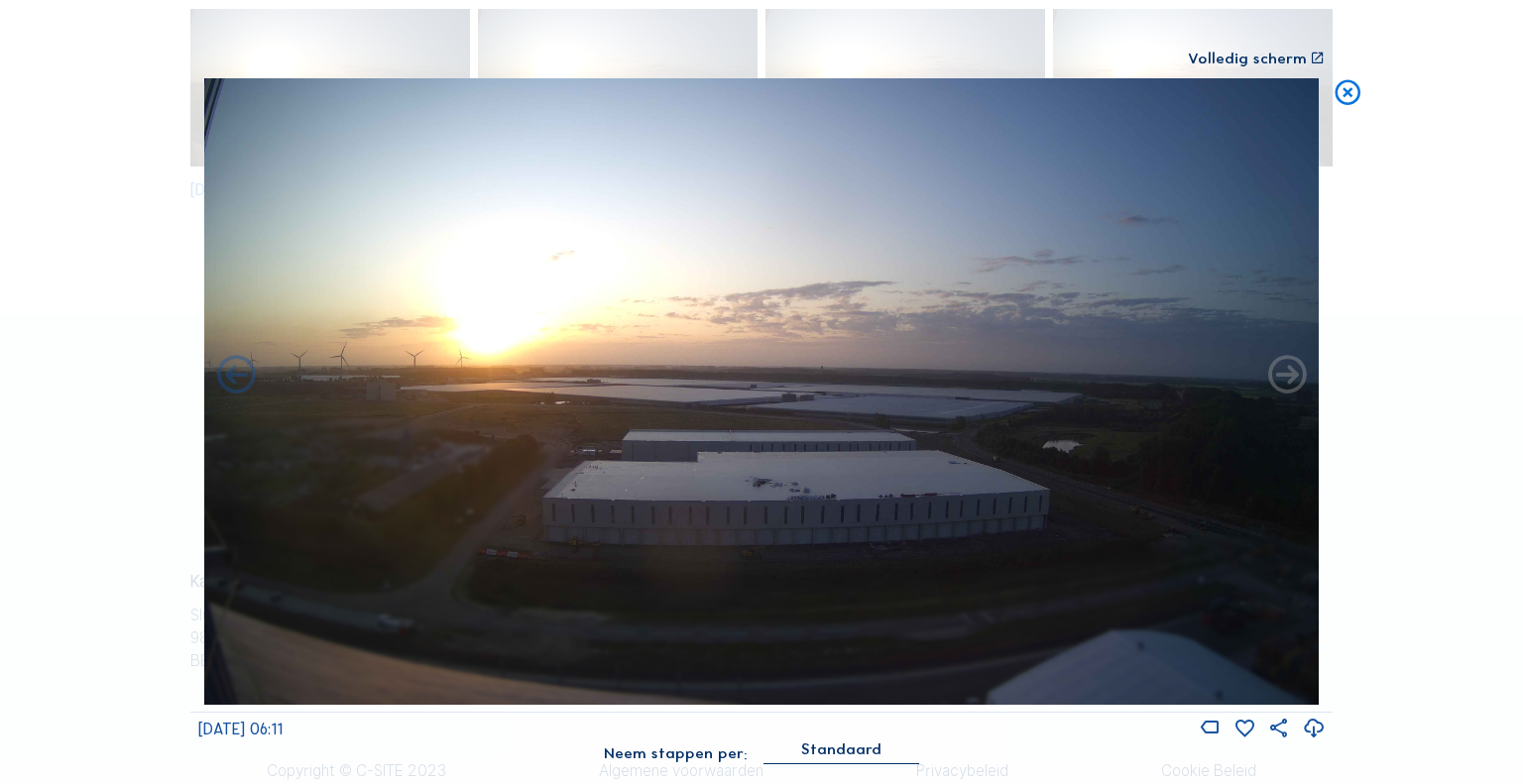 click at bounding box center [1287, 376] 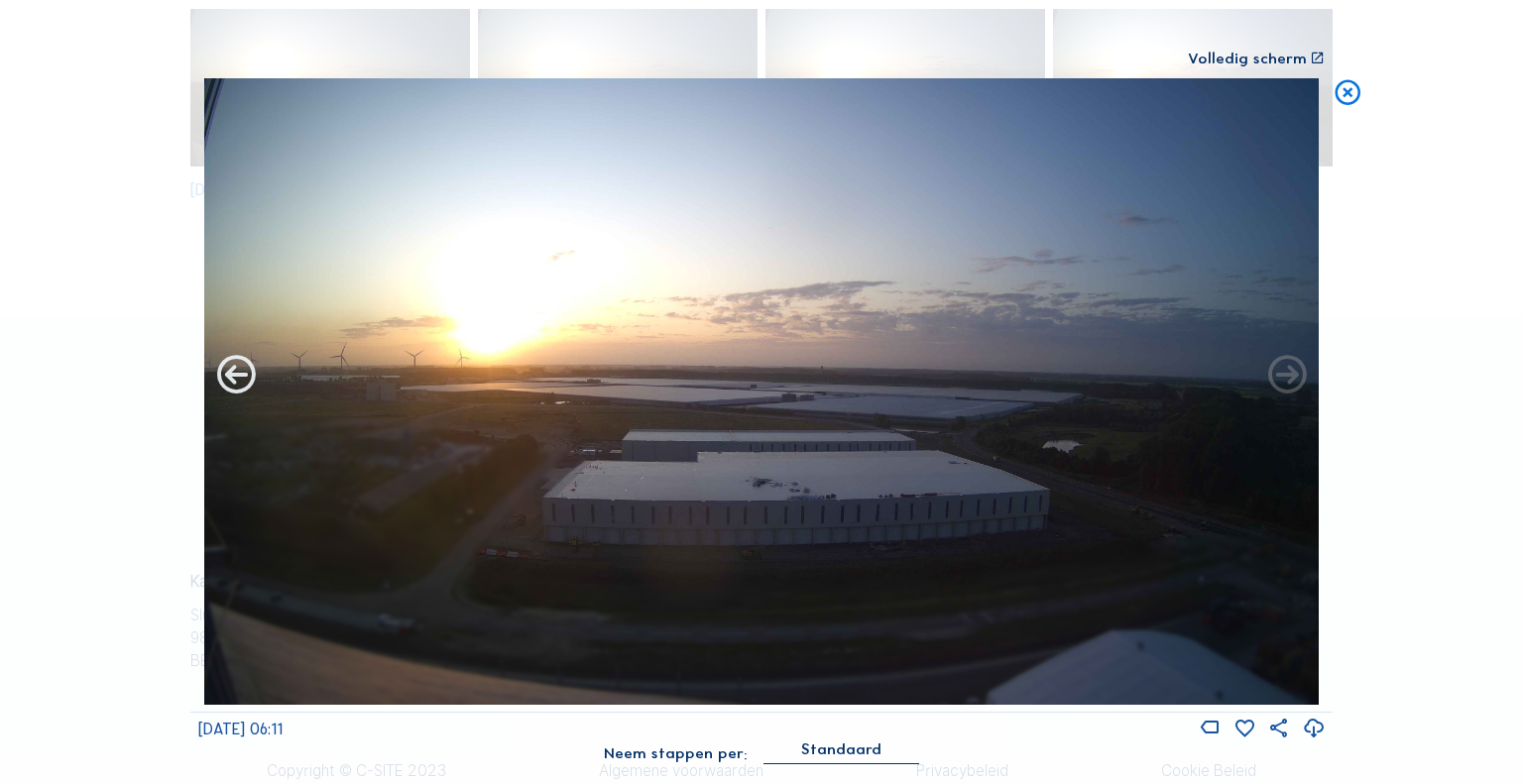 click at bounding box center [236, 376] 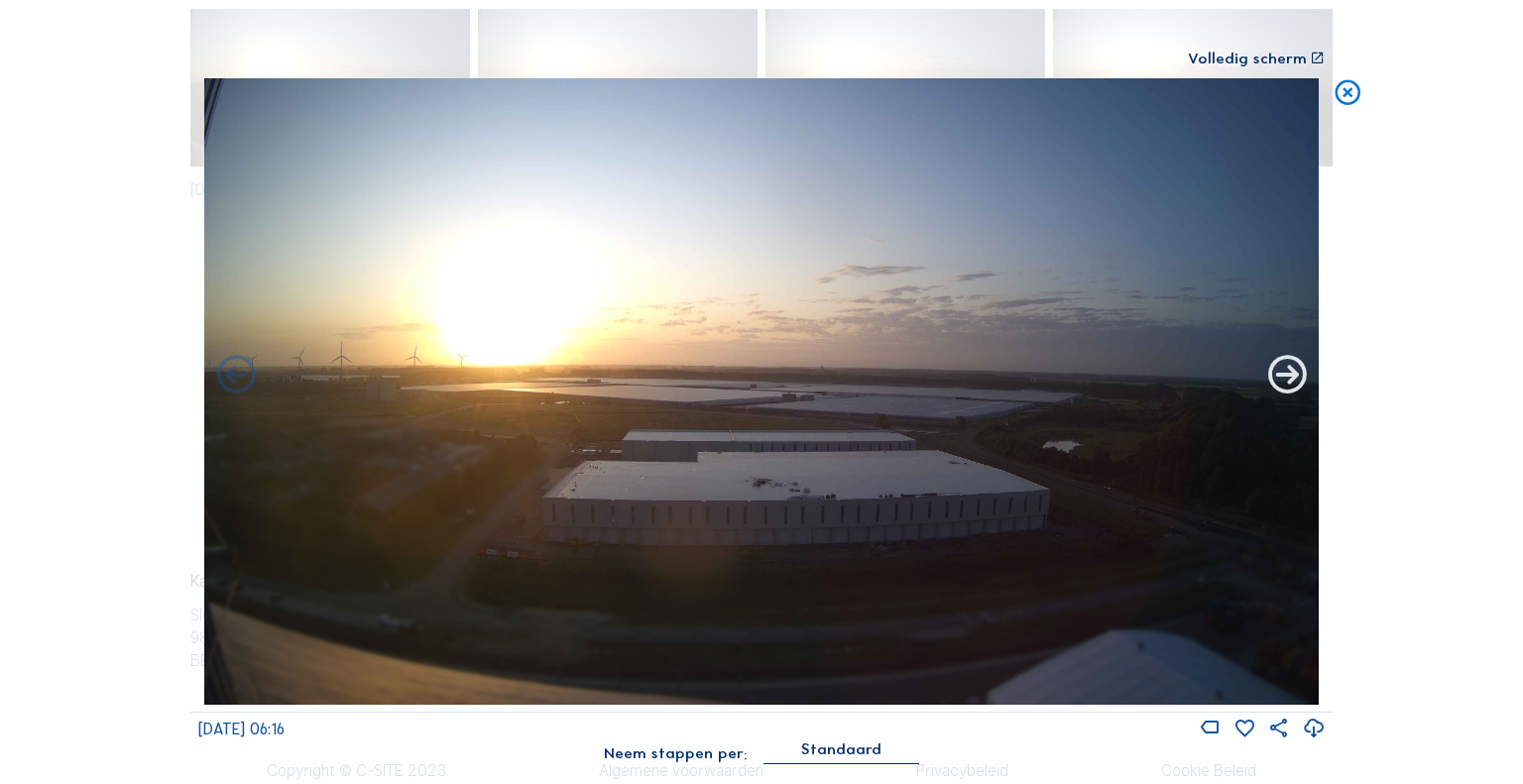 click at bounding box center [1287, 376] 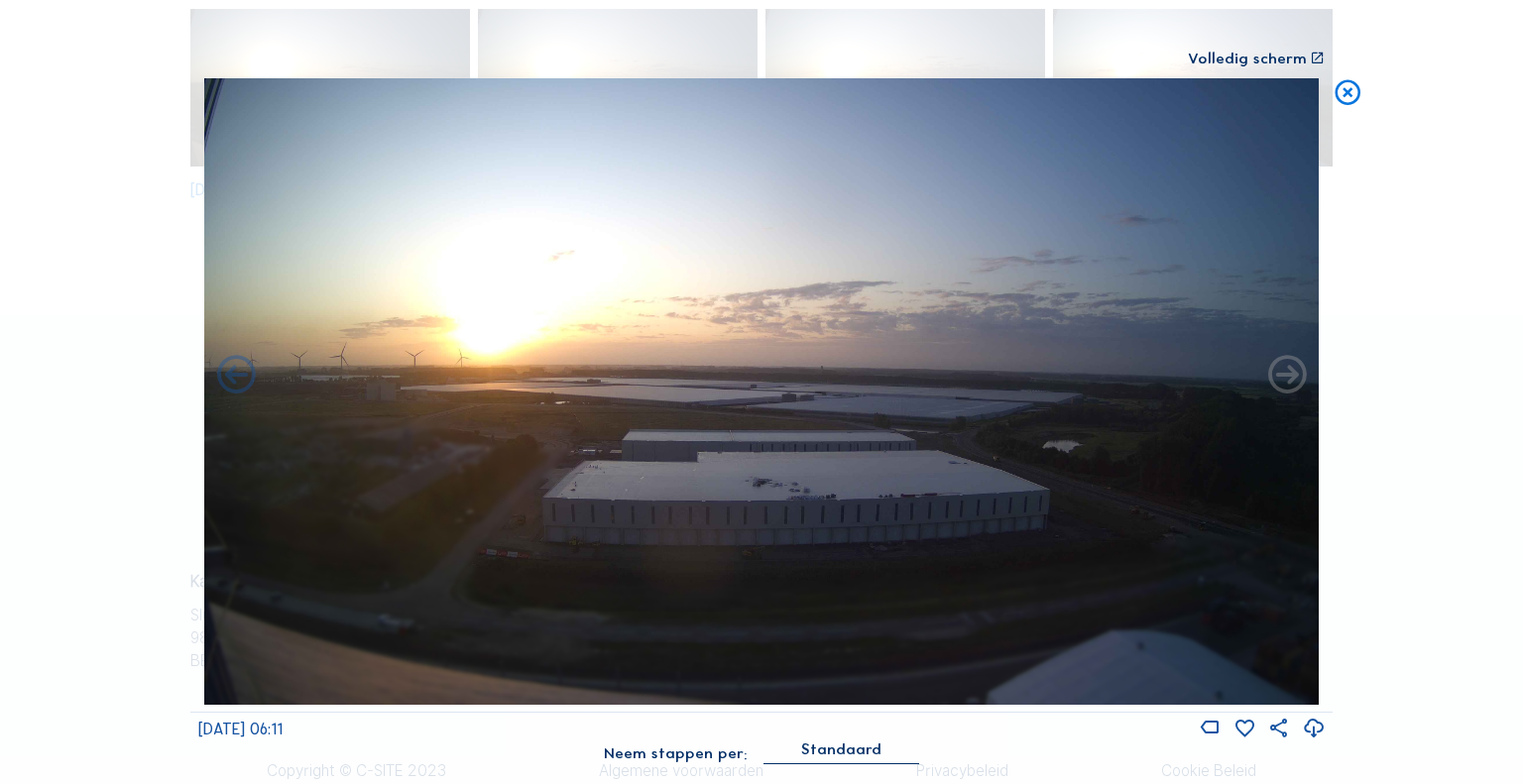 click at bounding box center (1287, 376) 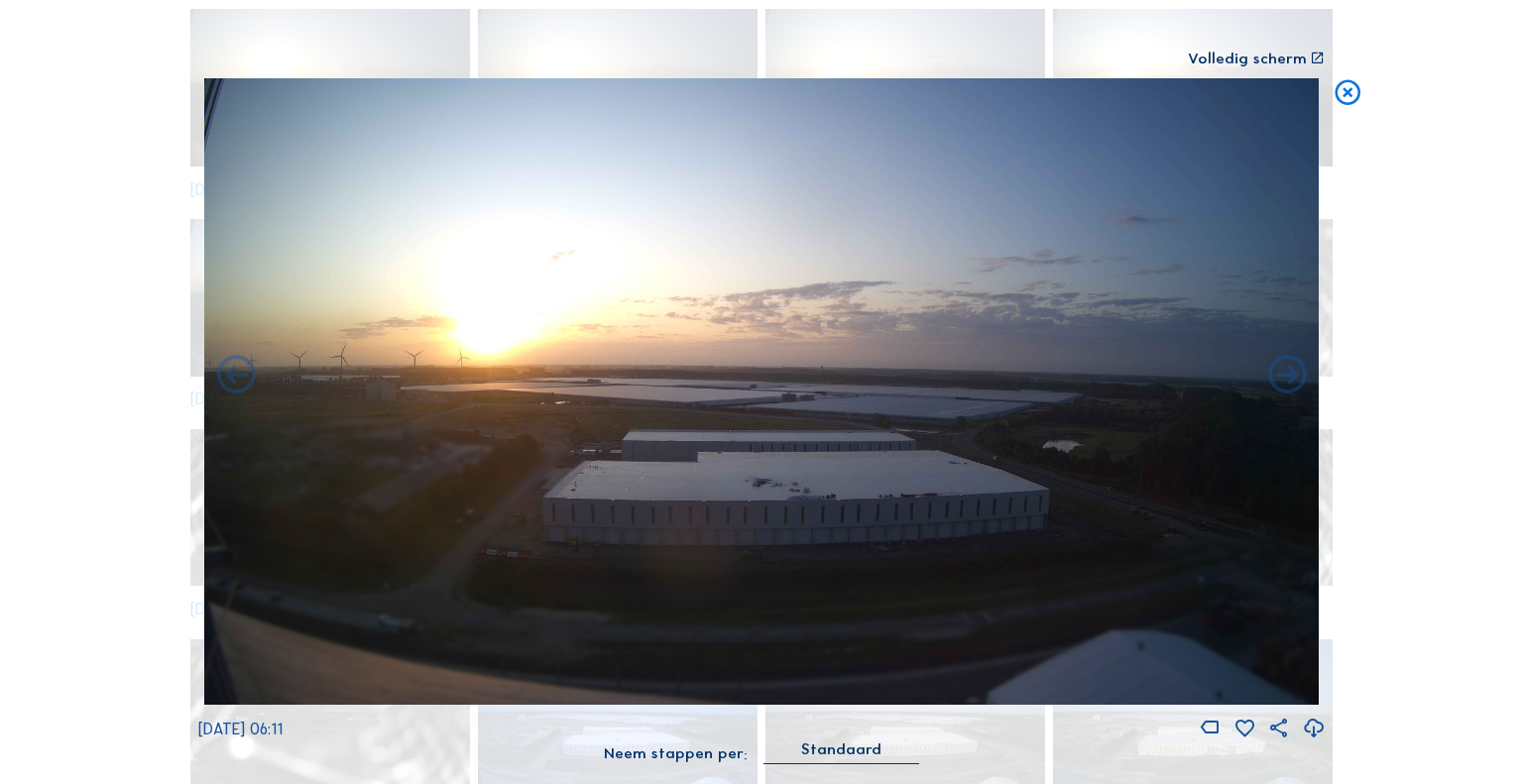 click at bounding box center (1347, 94) 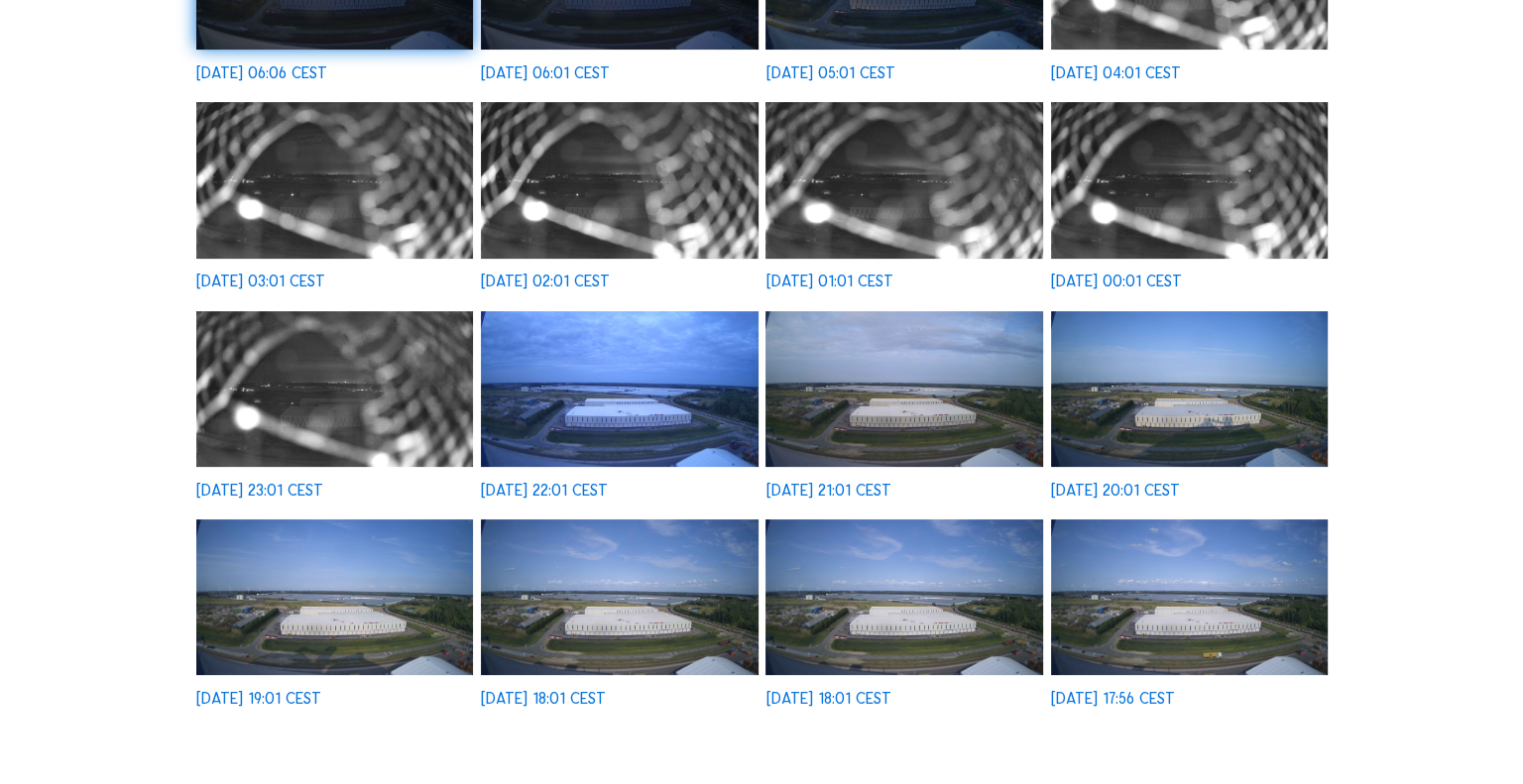 scroll, scrollTop: 297, scrollLeft: 0, axis: vertical 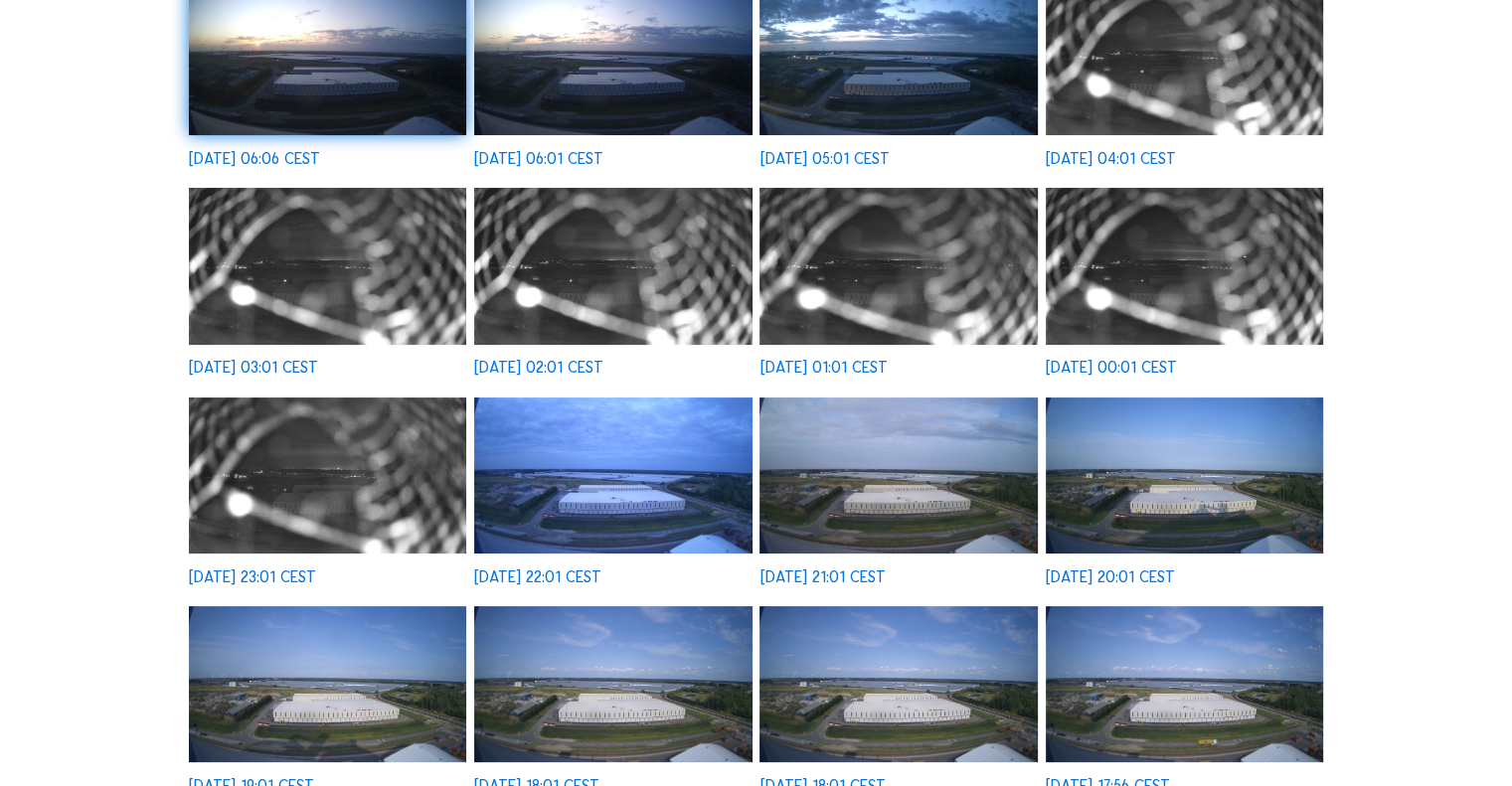 click at bounding box center [612, 57] 